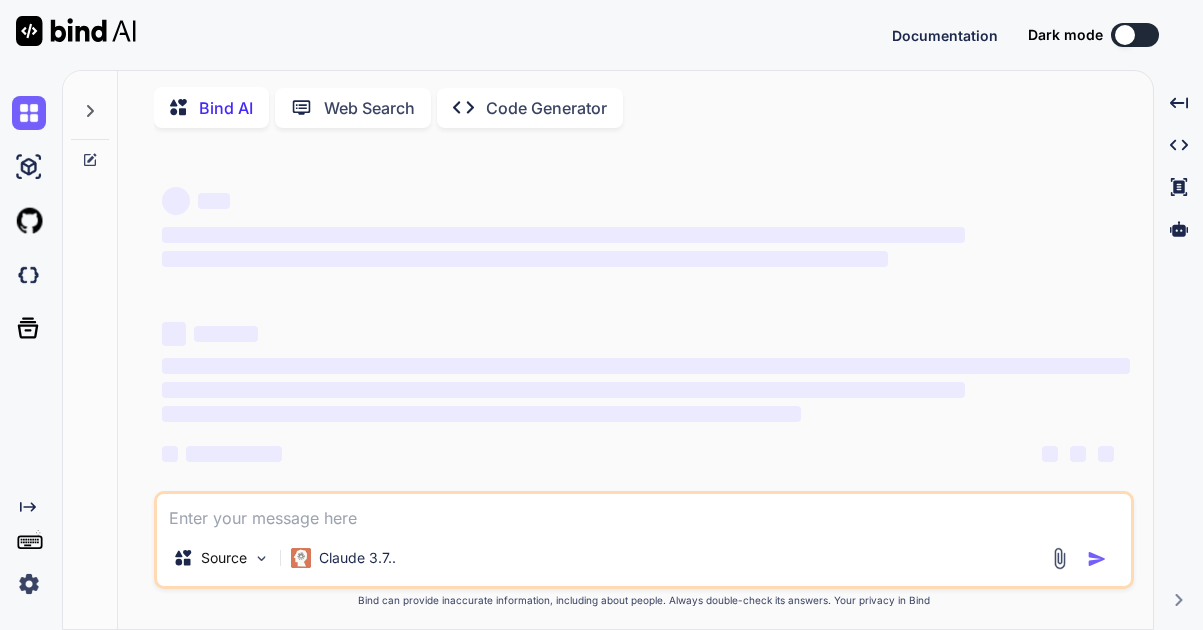 scroll, scrollTop: 0, scrollLeft: 0, axis: both 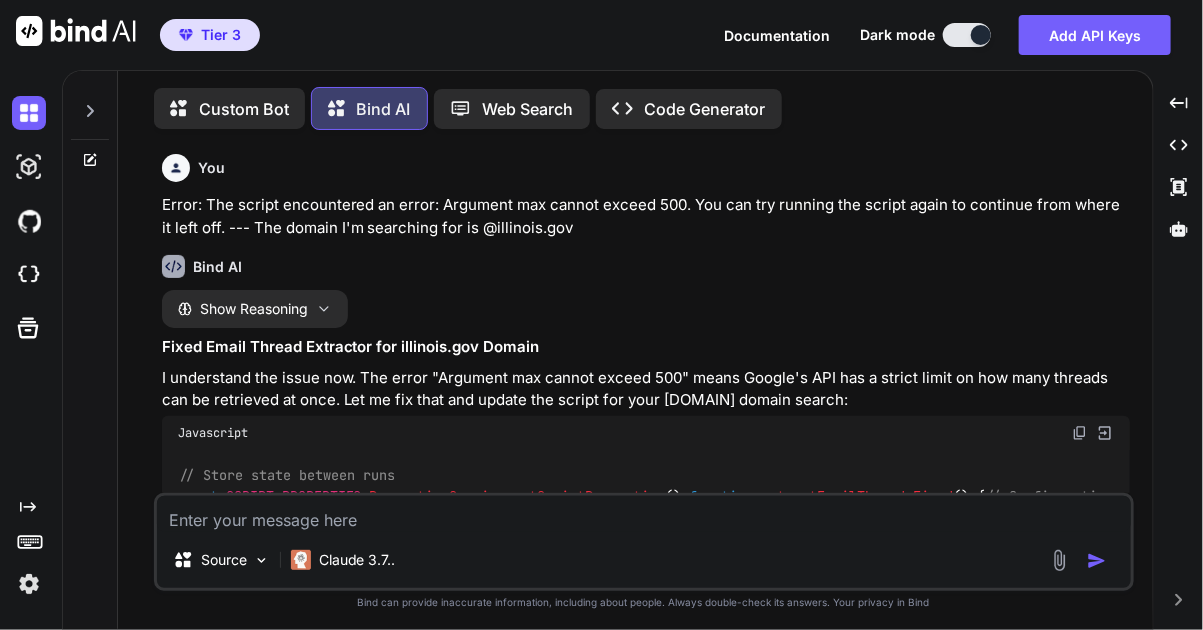 type on "x" 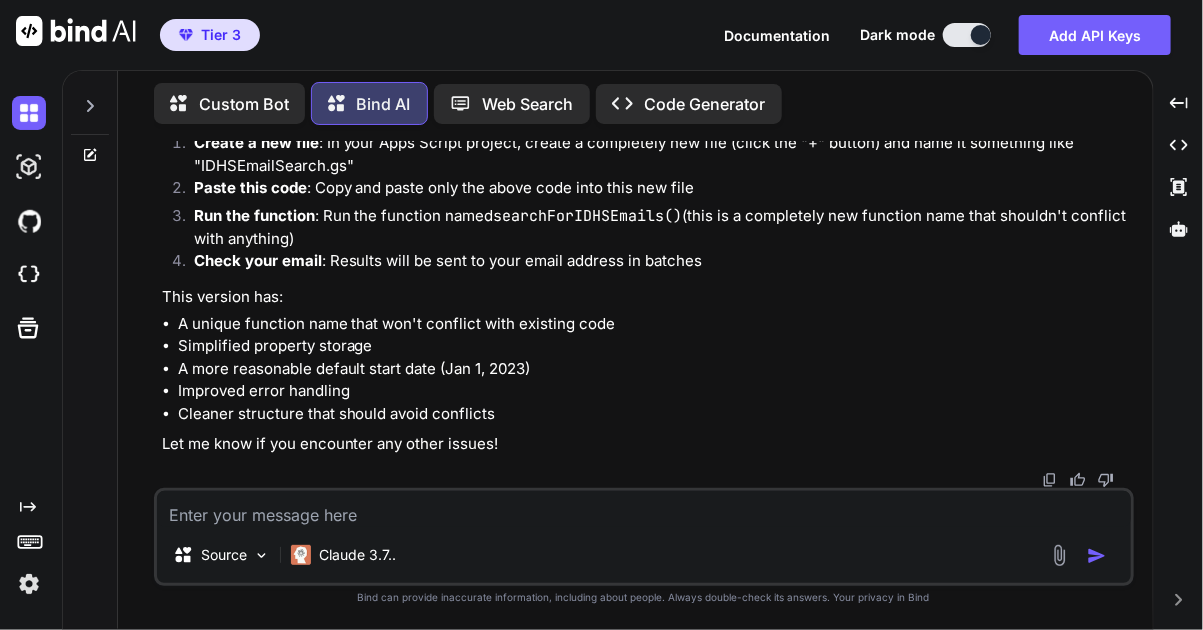 scroll, scrollTop: 26365, scrollLeft: 0, axis: vertical 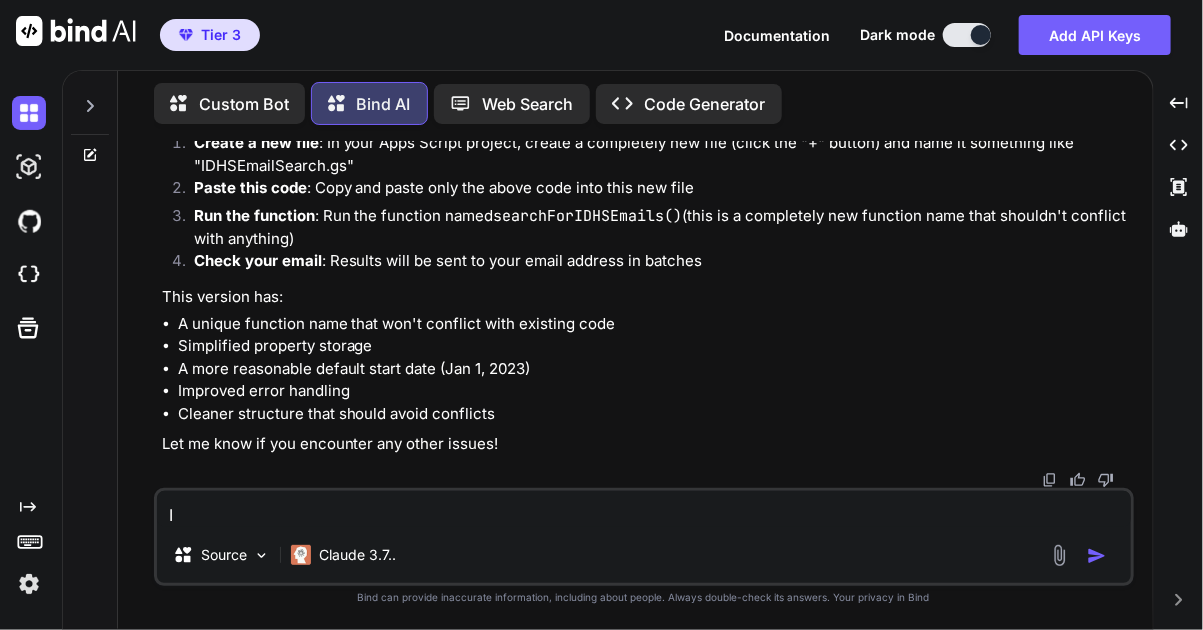 type on "I" 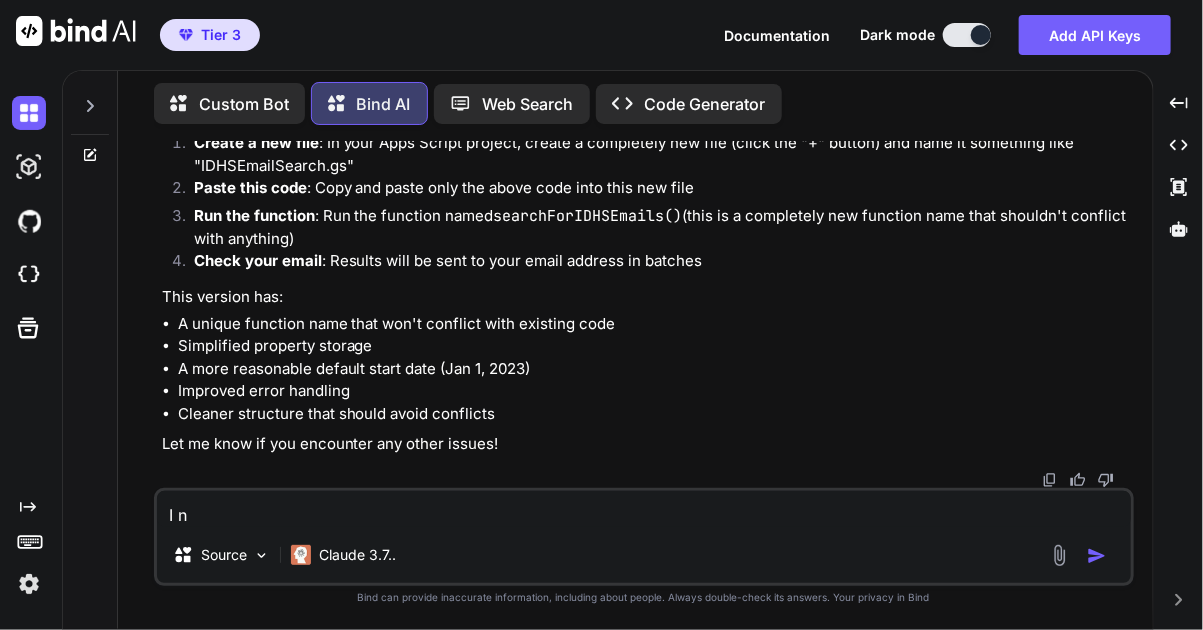 type on "I ne" 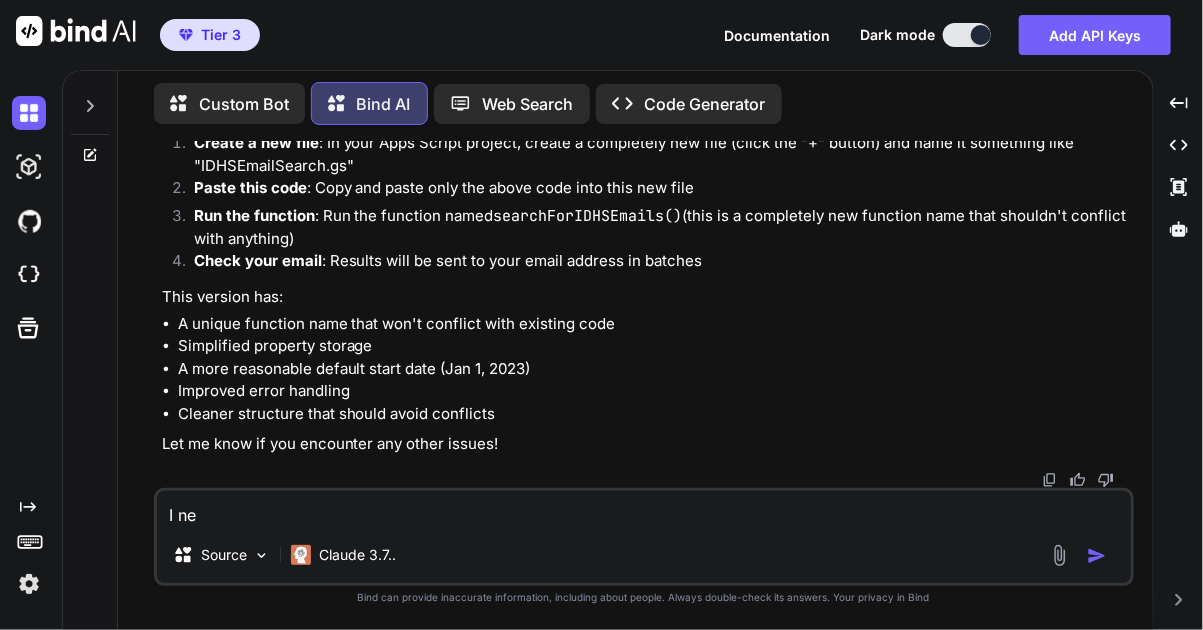type on "I nee" 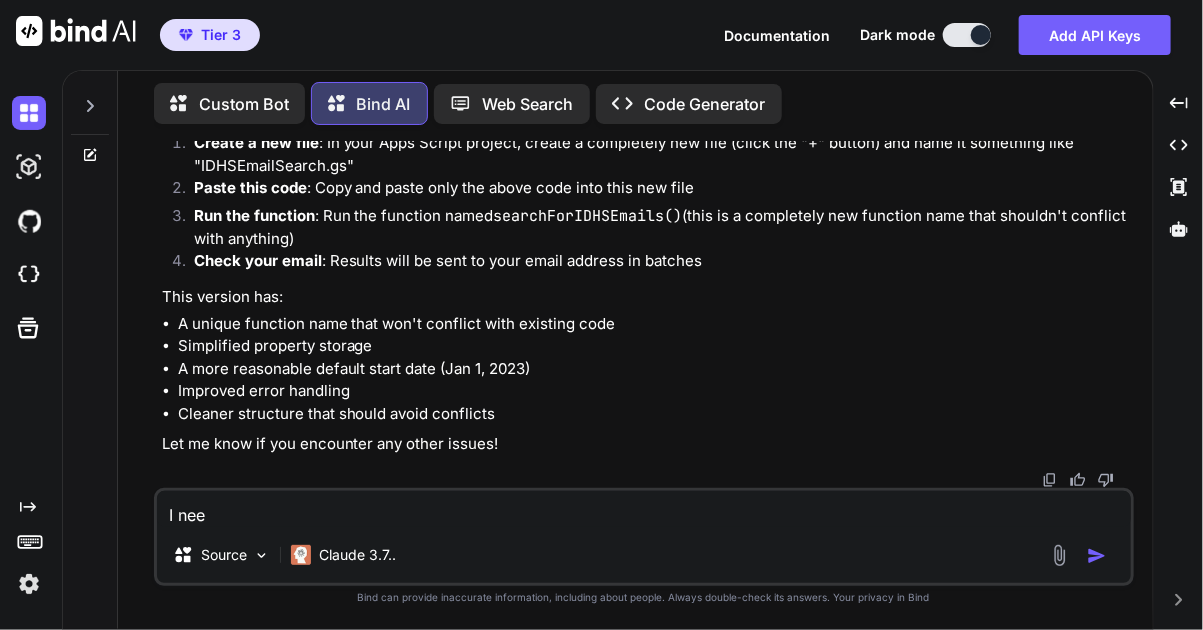 type on "I need" 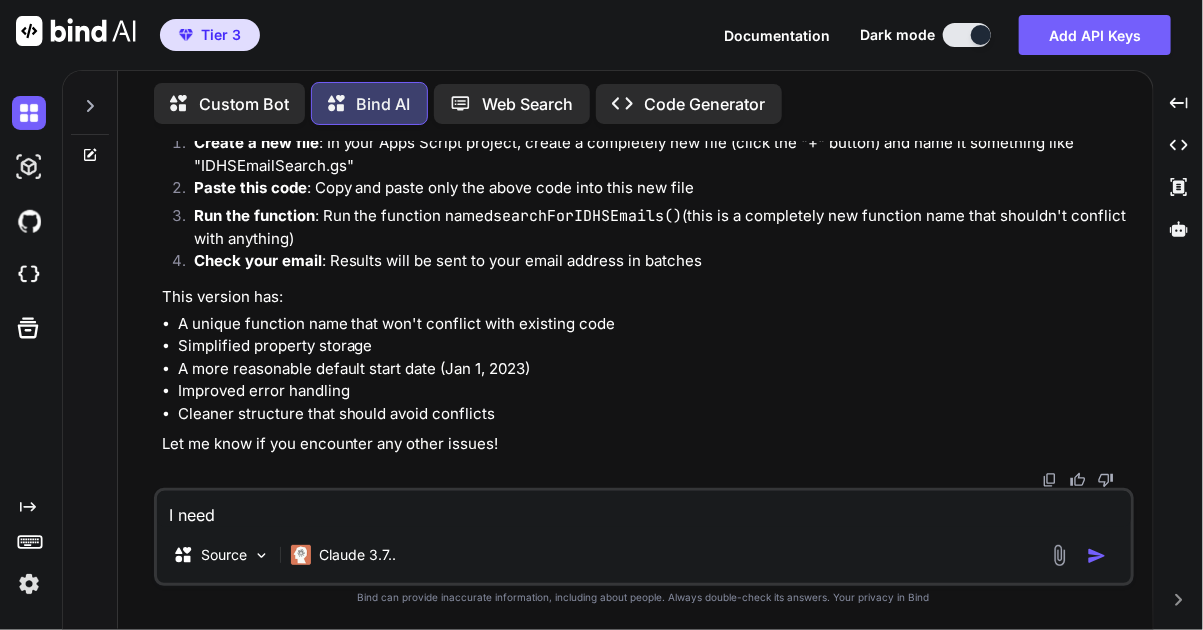 type on "I need" 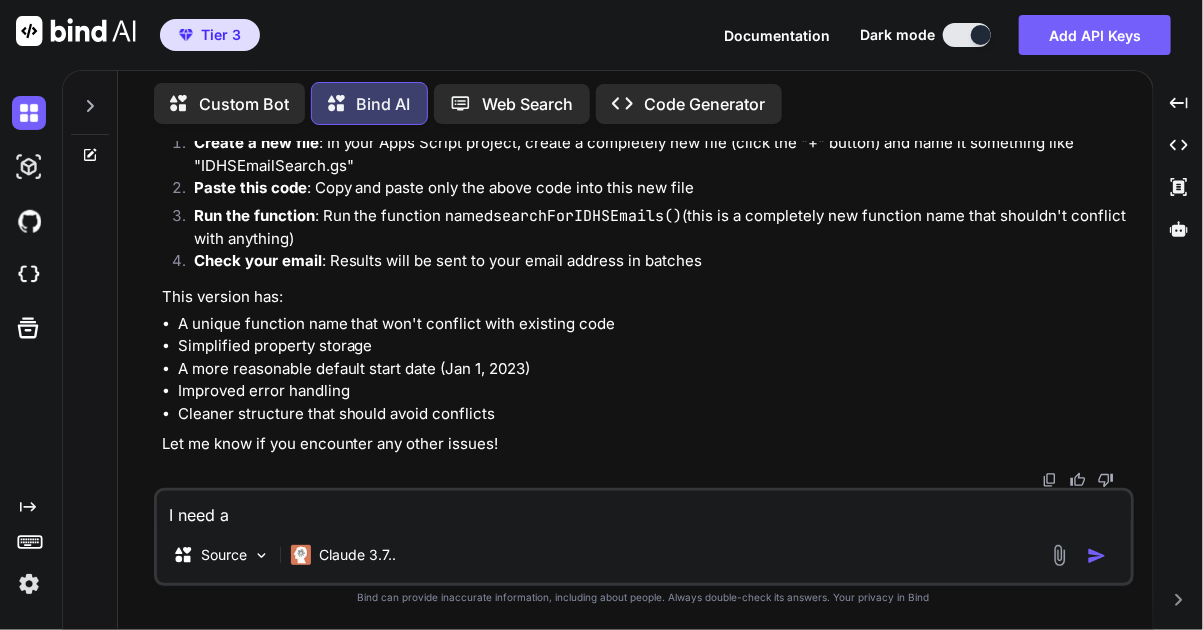 type on "I need a" 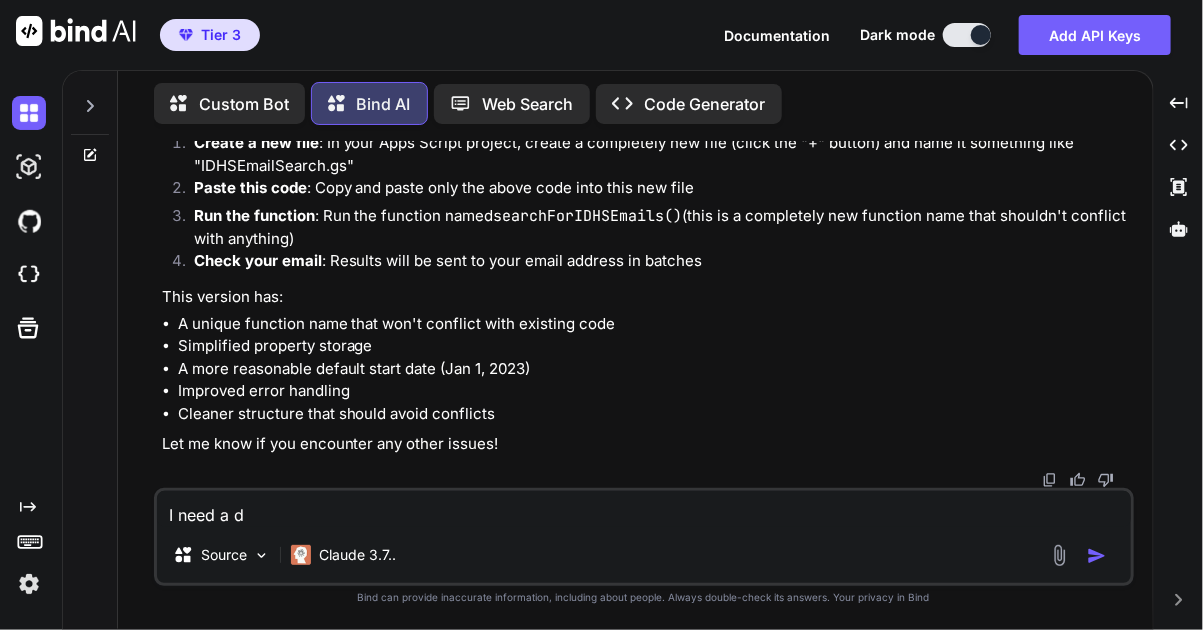 type on "I need a di" 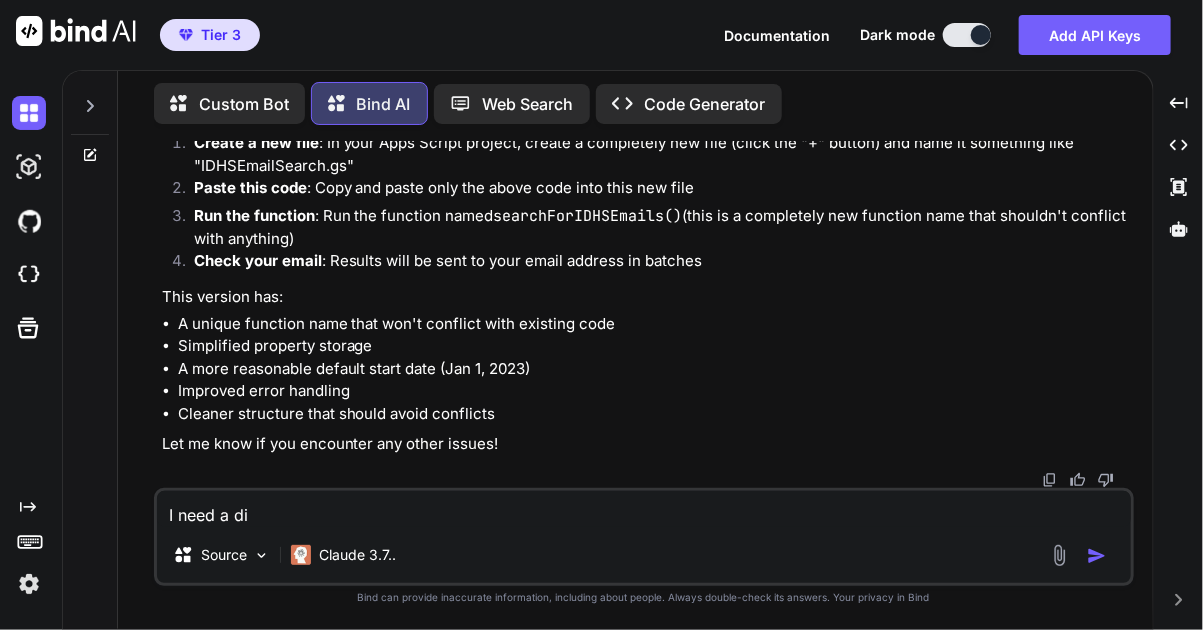 type on "I need a dif" 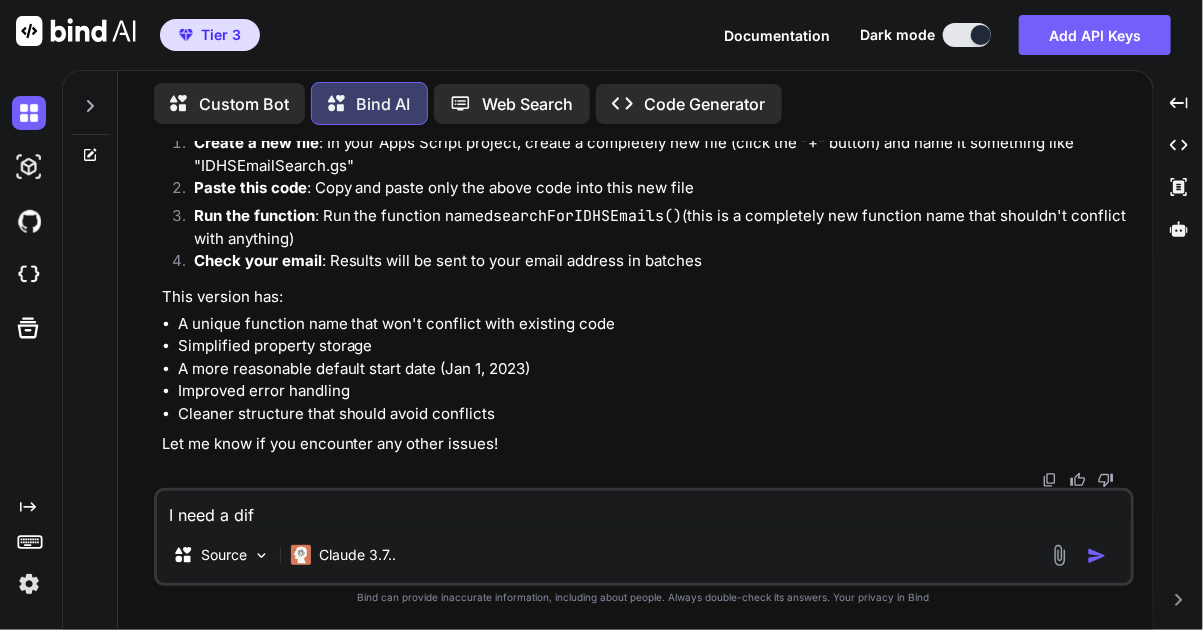 type on "I need a diff" 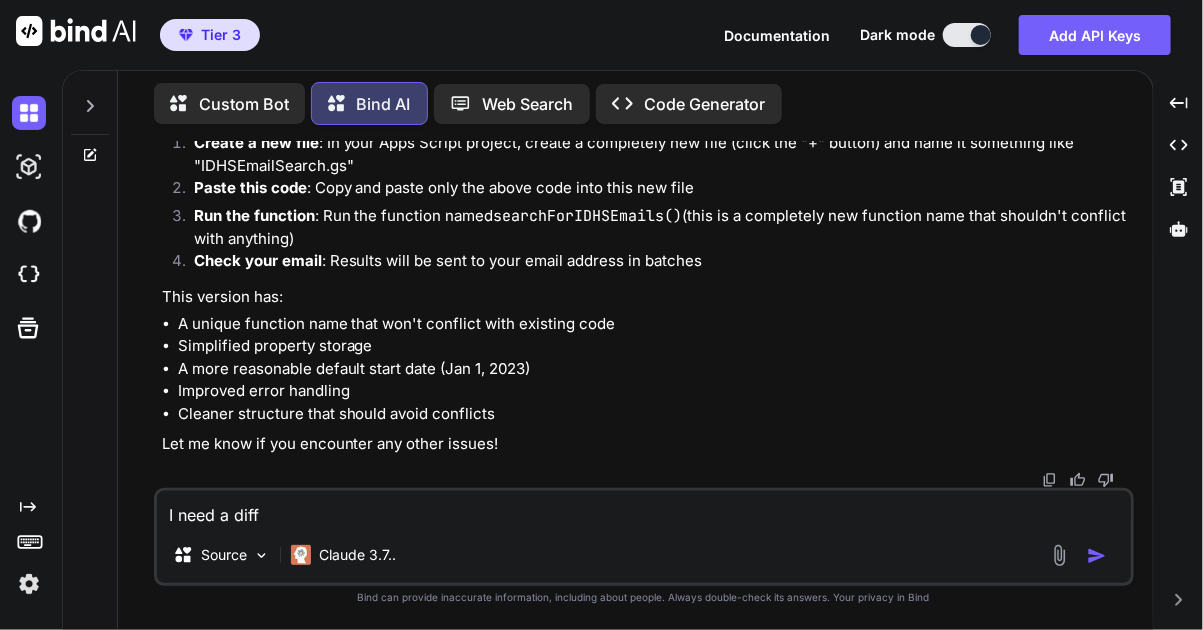 type on "I need a diffe" 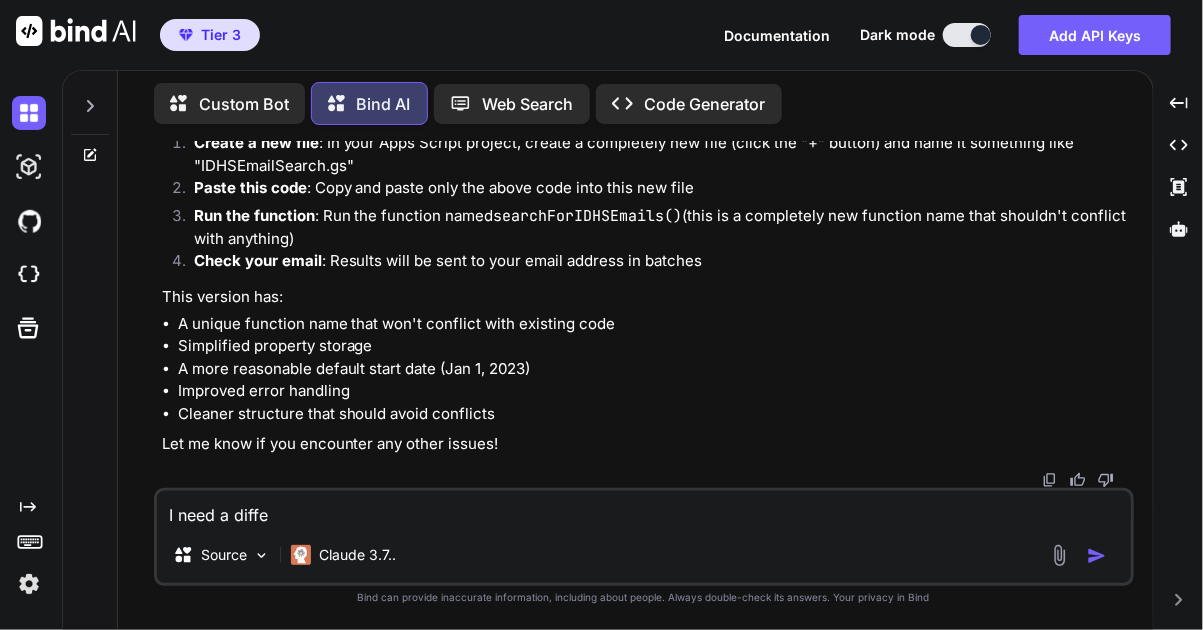 type on "I need a differ" 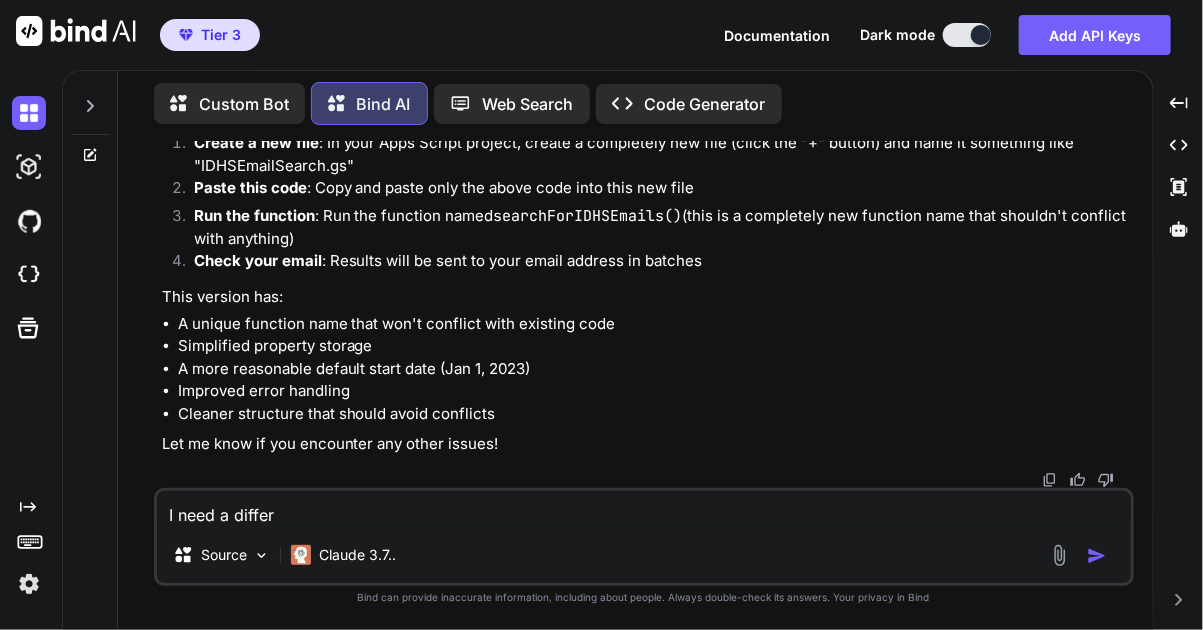 type on "I need a differe" 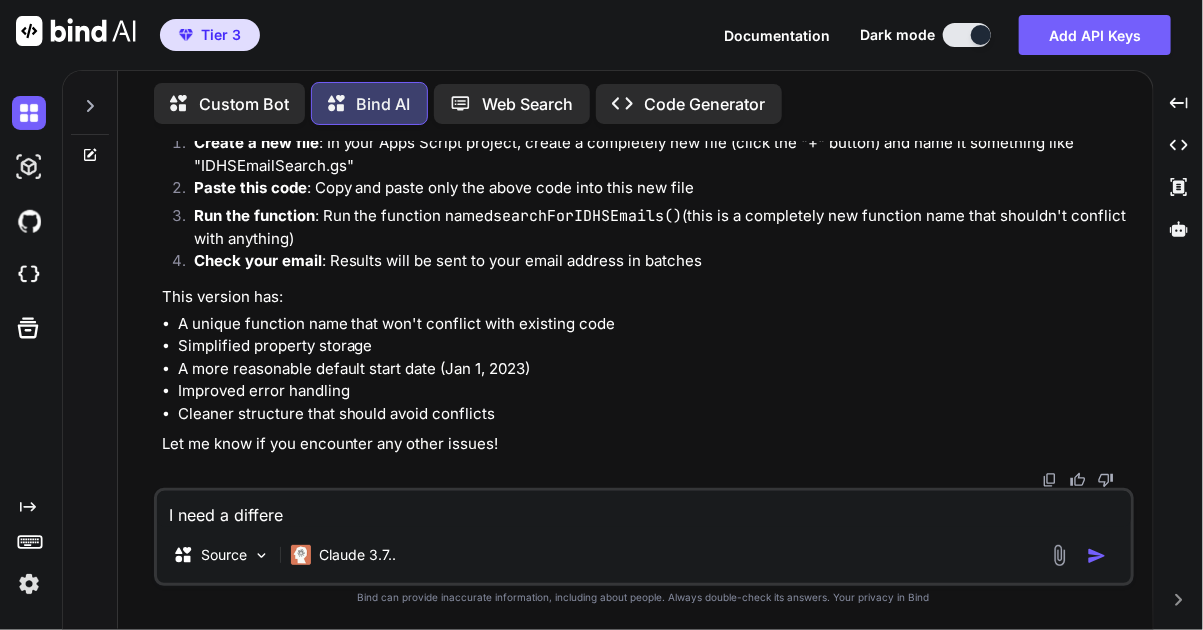 type on "I need a differen" 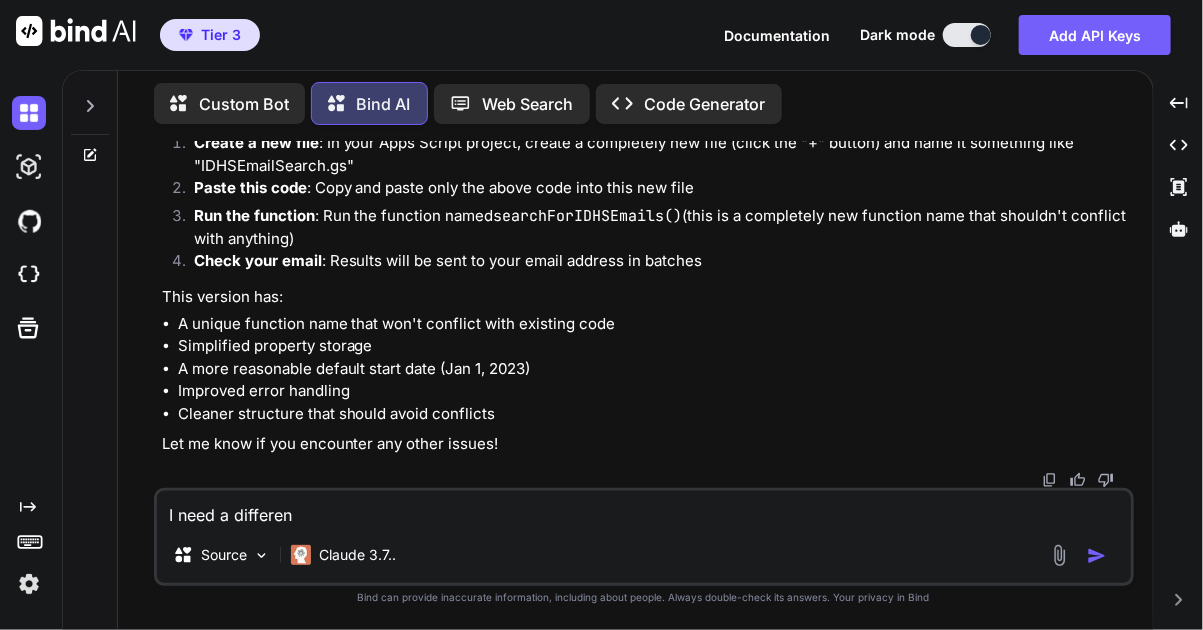 type on "I need a different" 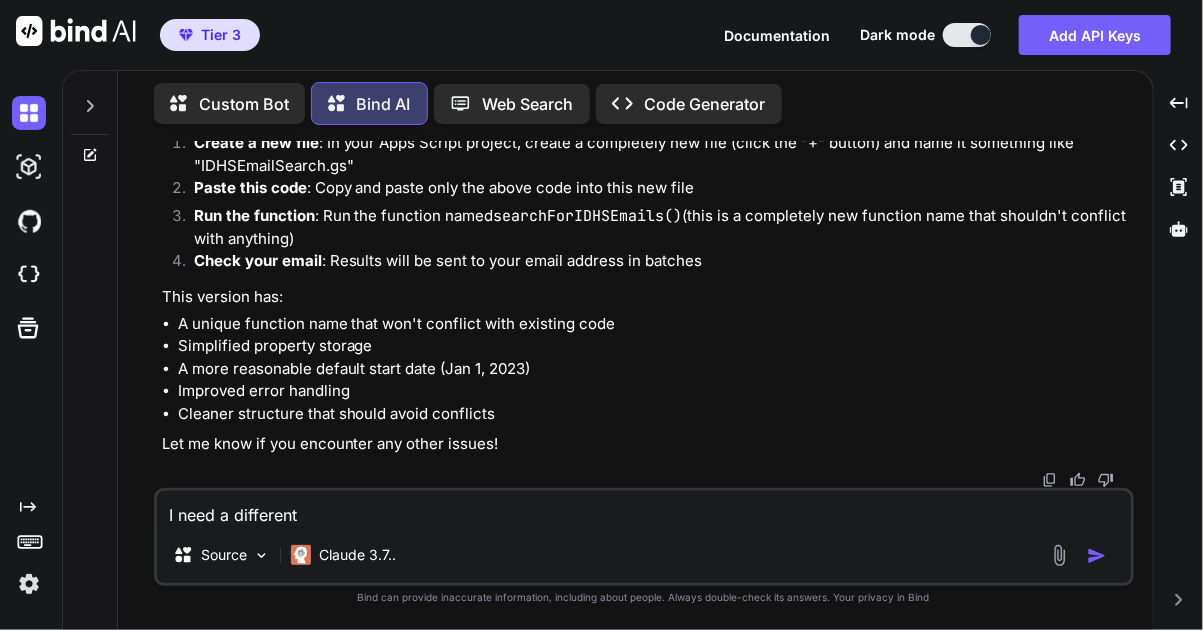 type on "I need a different" 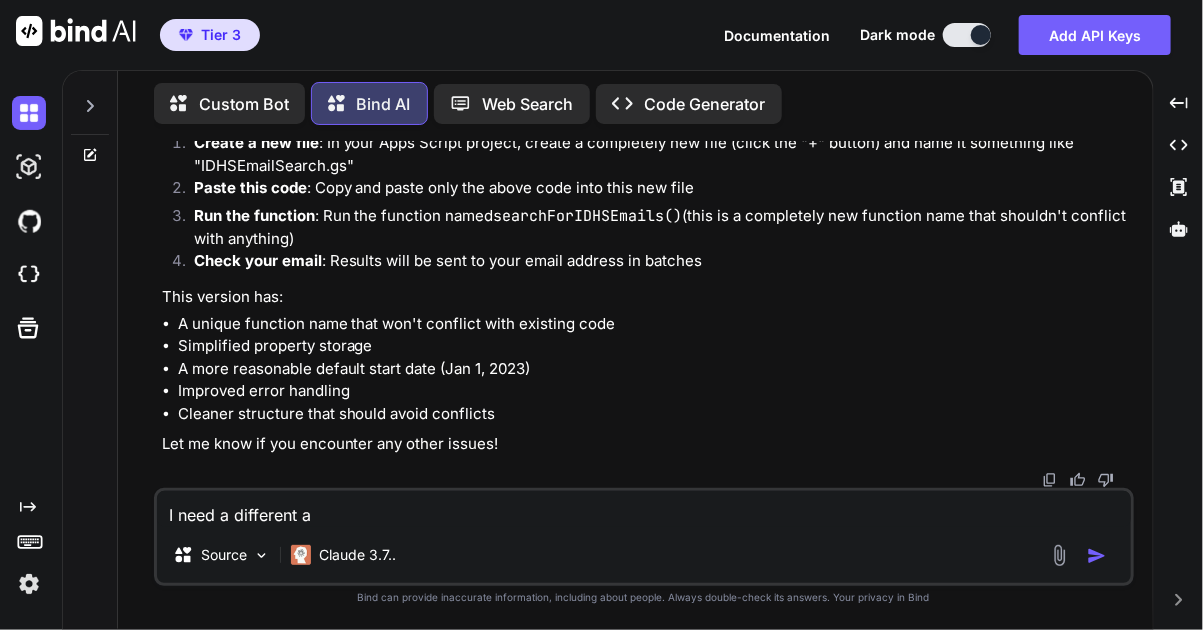 type on "I need a different ap" 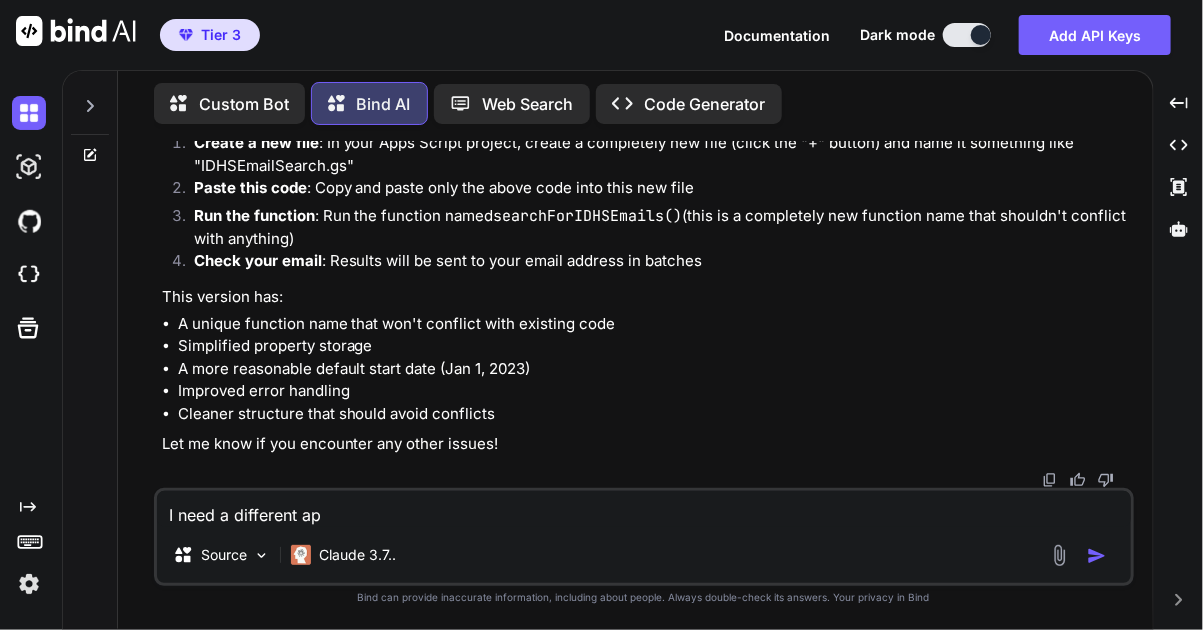 type on "x" 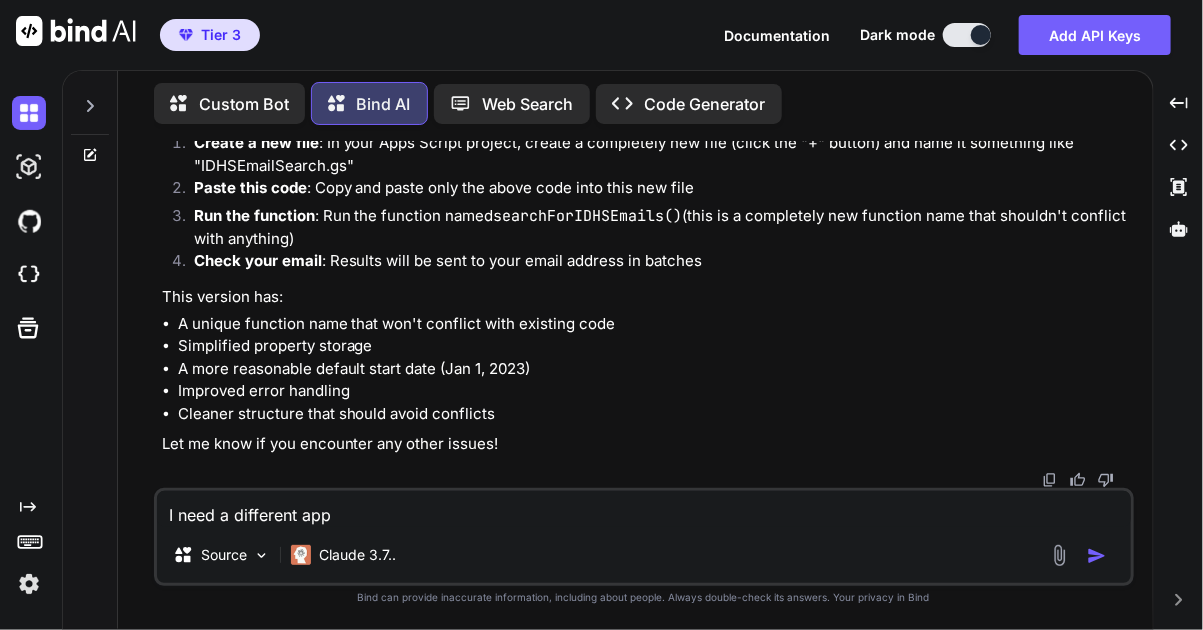 type on "I need a different apps" 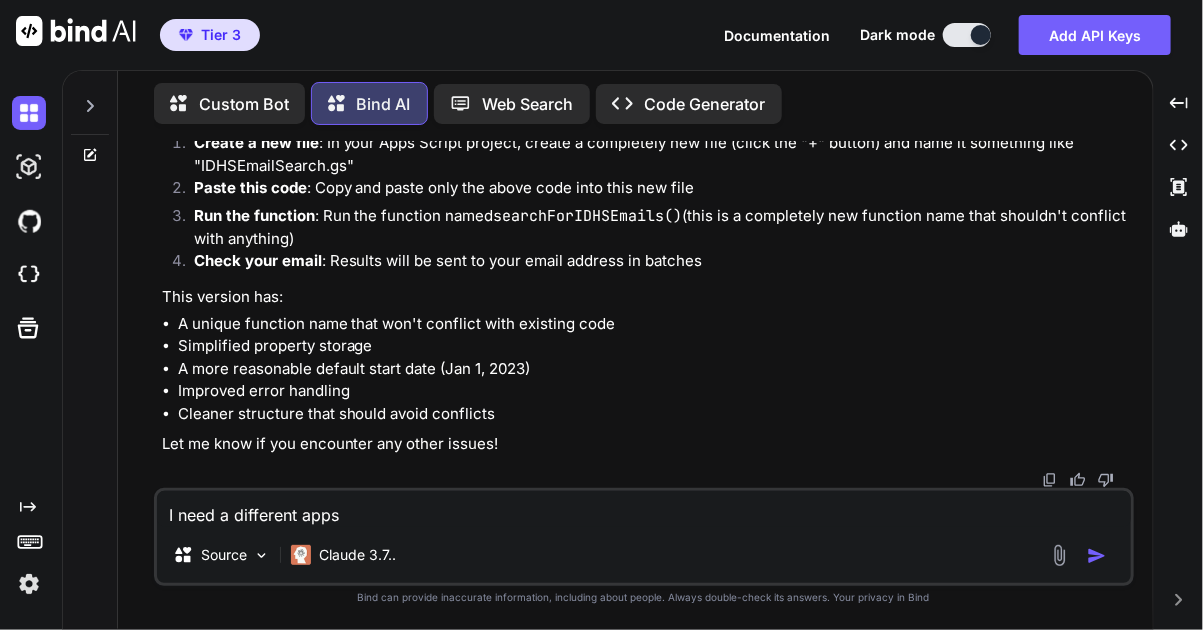 type on "I need a different apps" 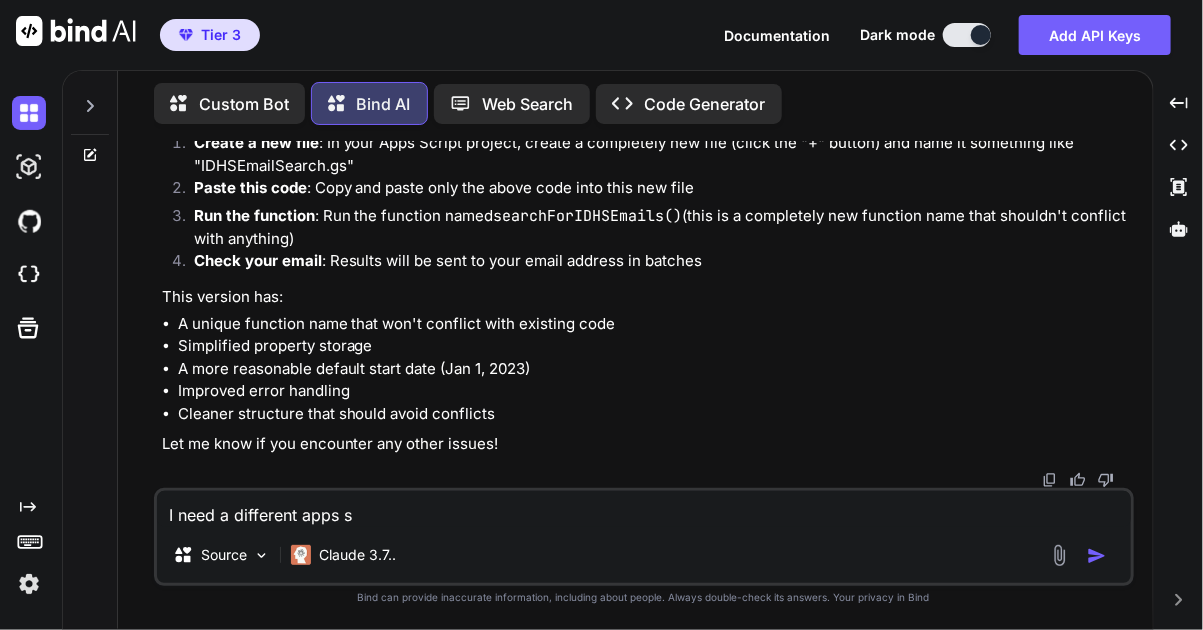 type on "I need a different apps sc" 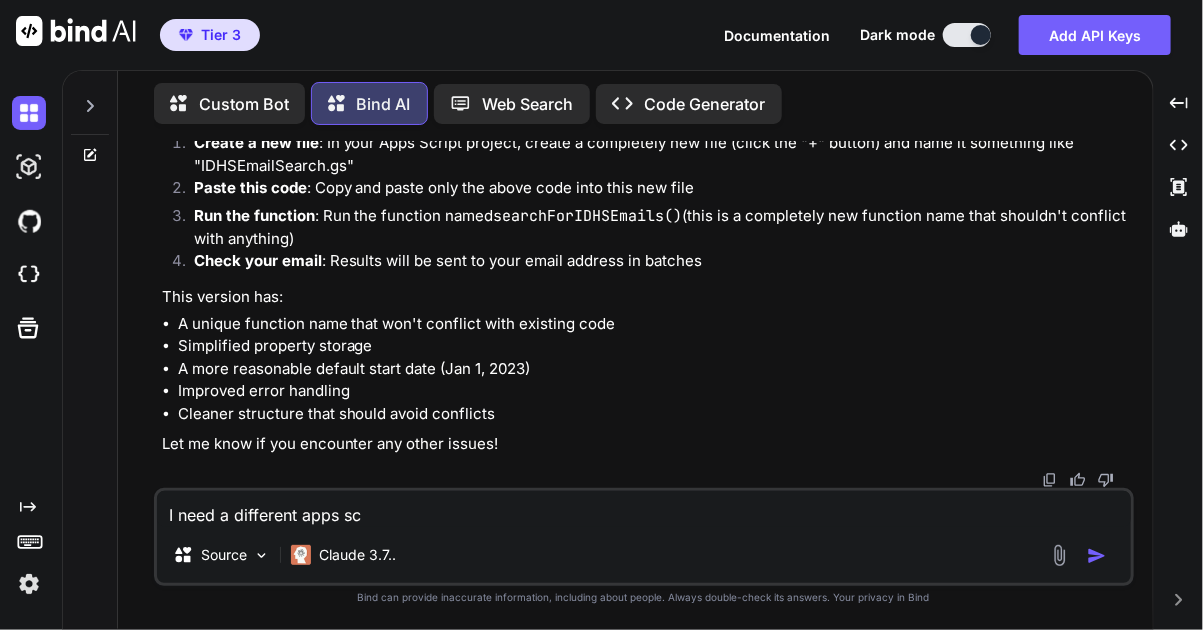 type on "x" 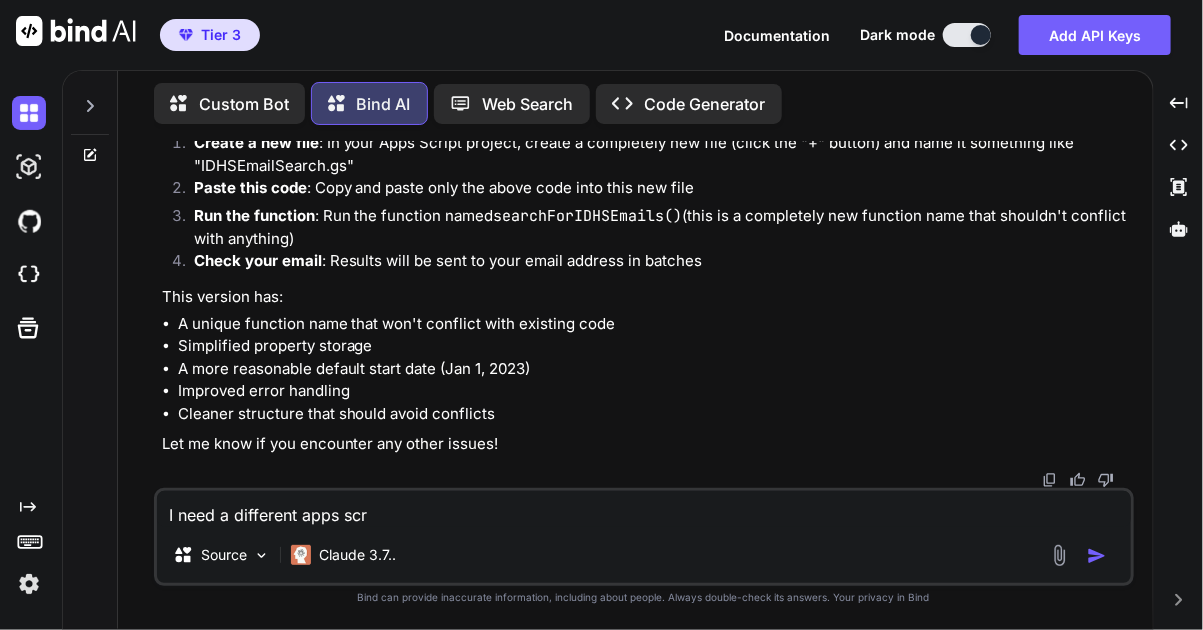 type on "I need a different apps scri" 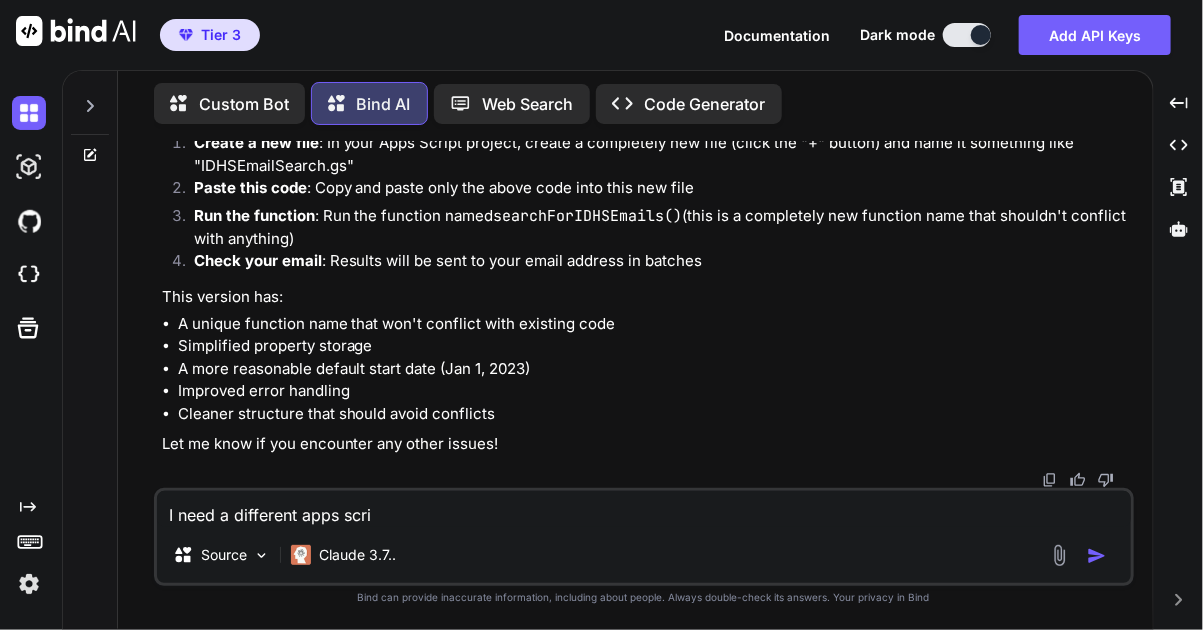 type on "I need a different apps scrip" 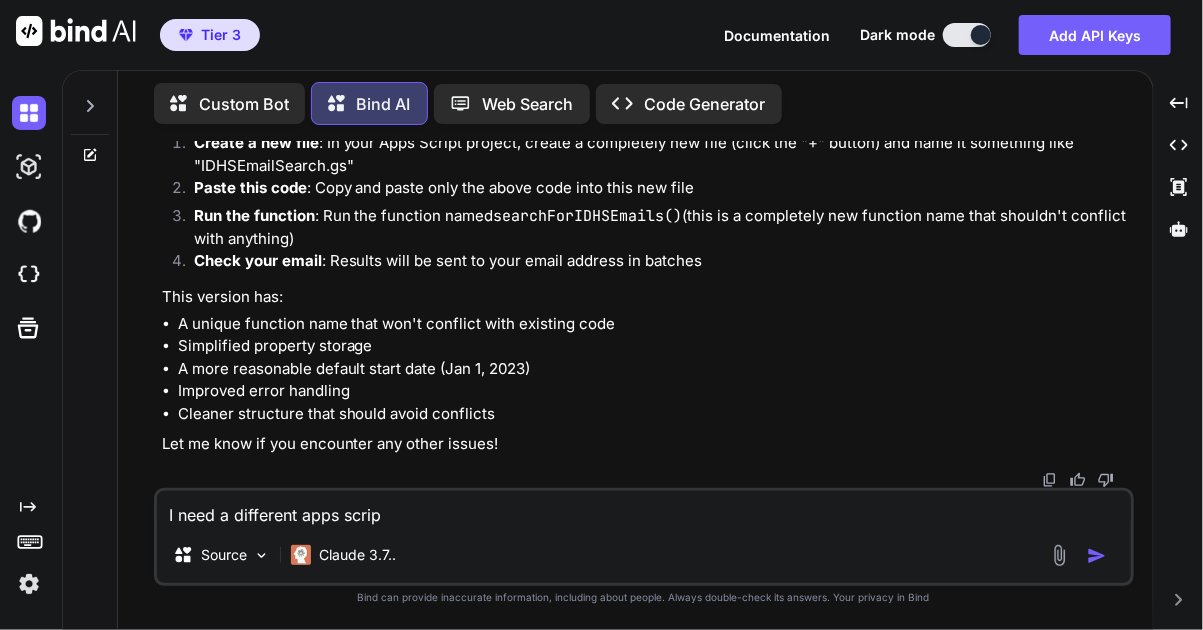 type on "I need a different apps script" 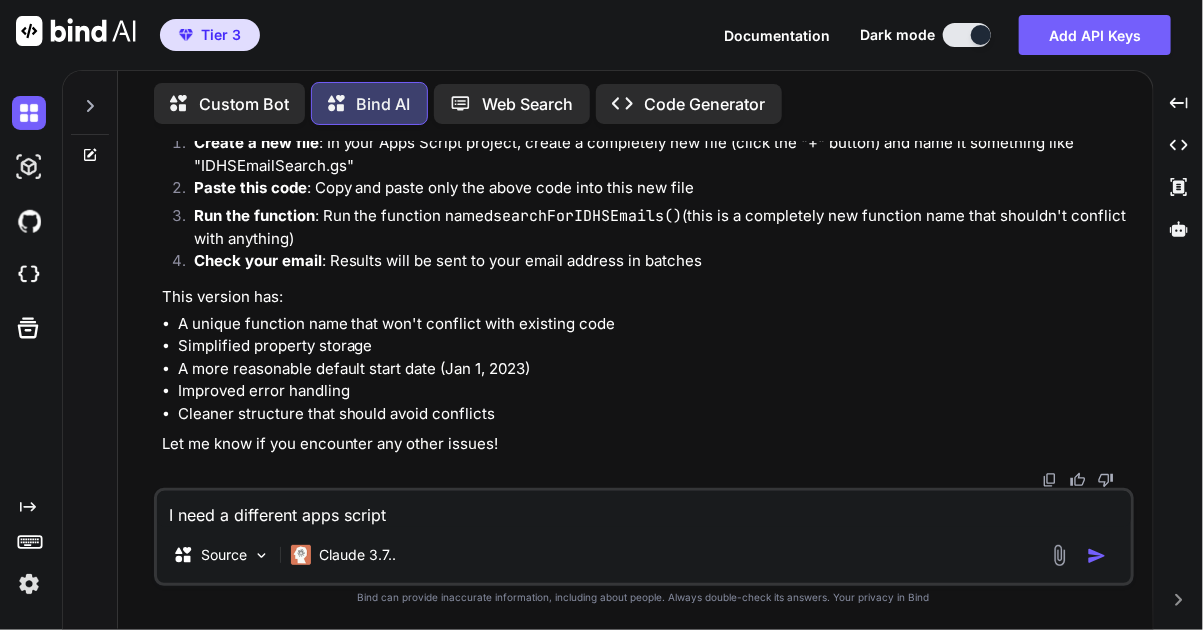type on "I need a different apps script" 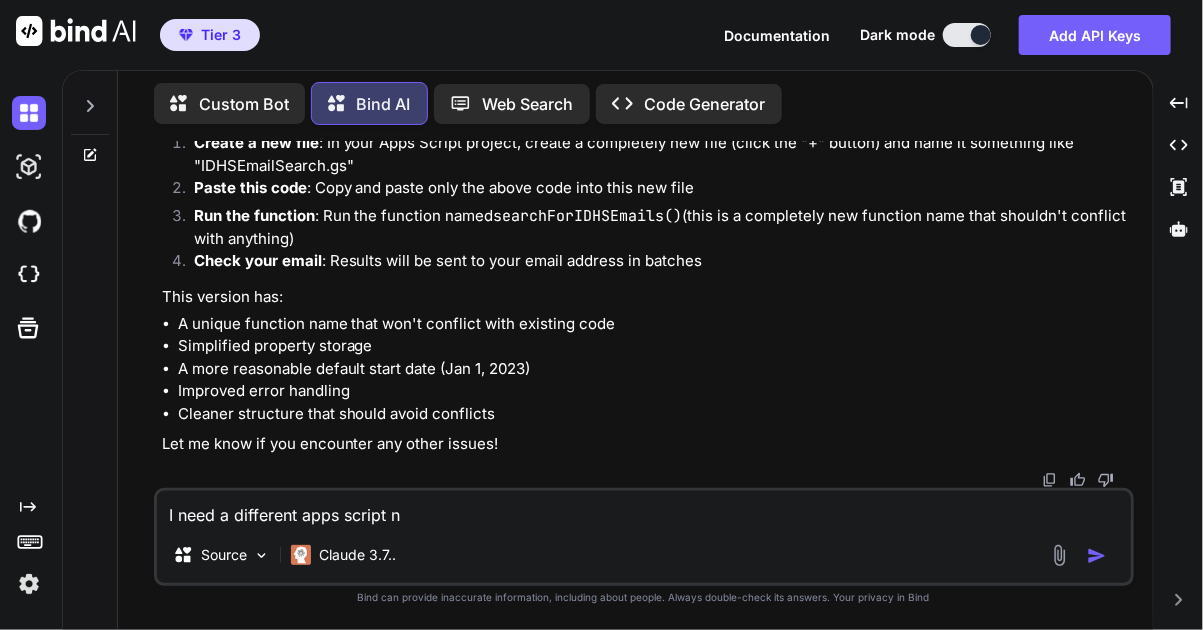type on "I need a different apps script no" 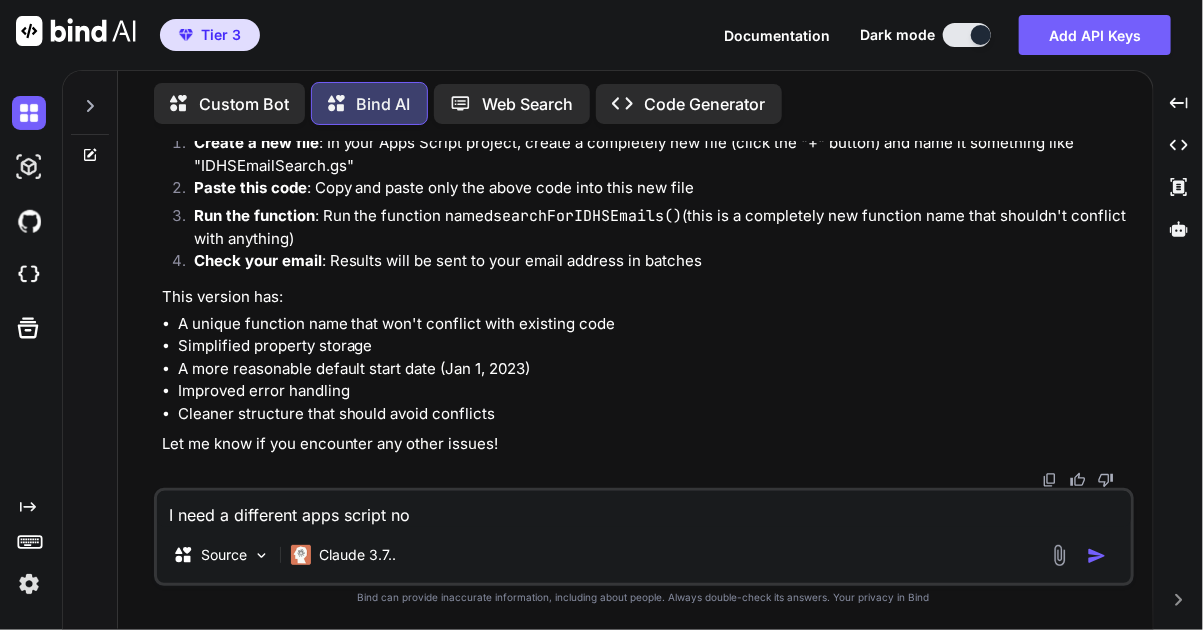 type on "I need a different apps script now" 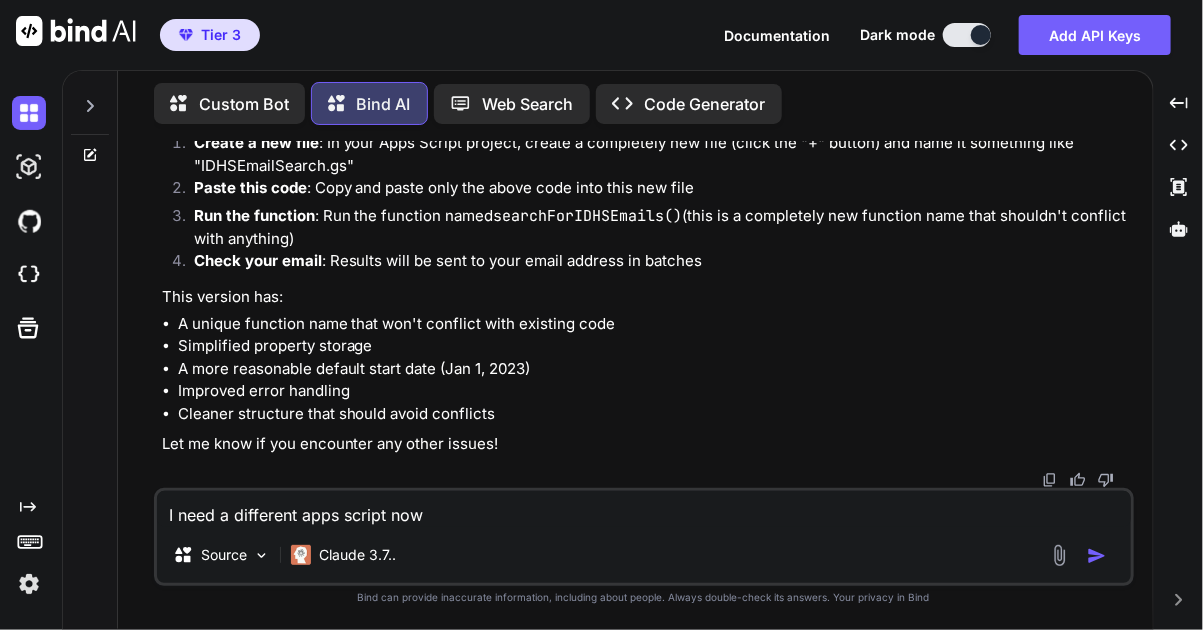 type on "I need a different apps script now" 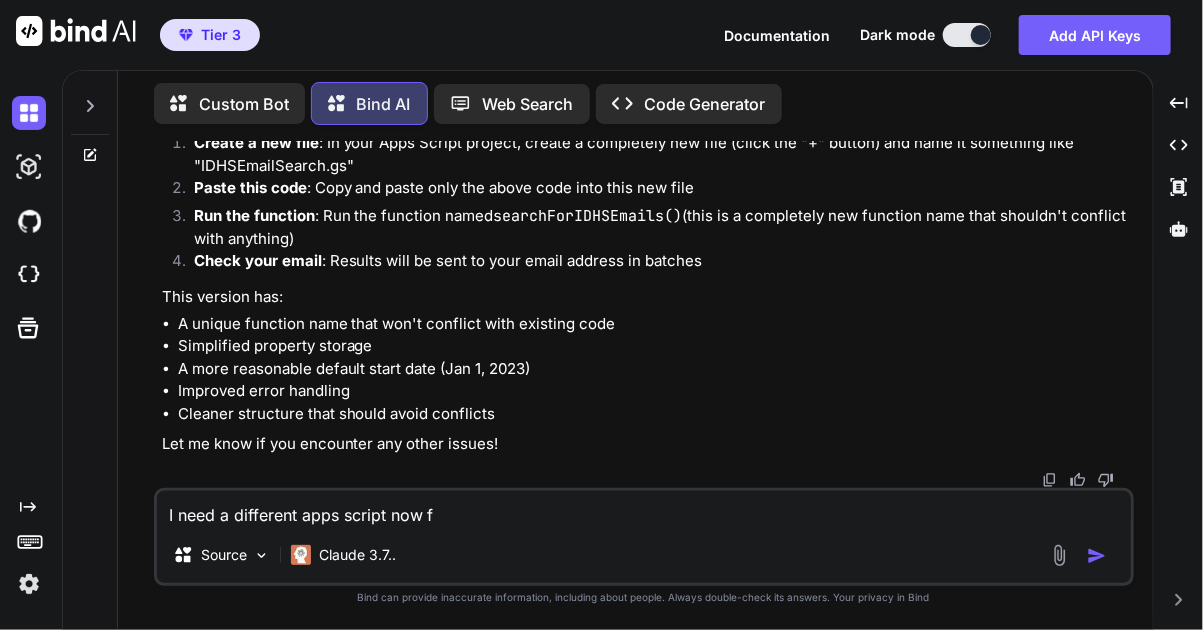type on "I need a different apps script now fo" 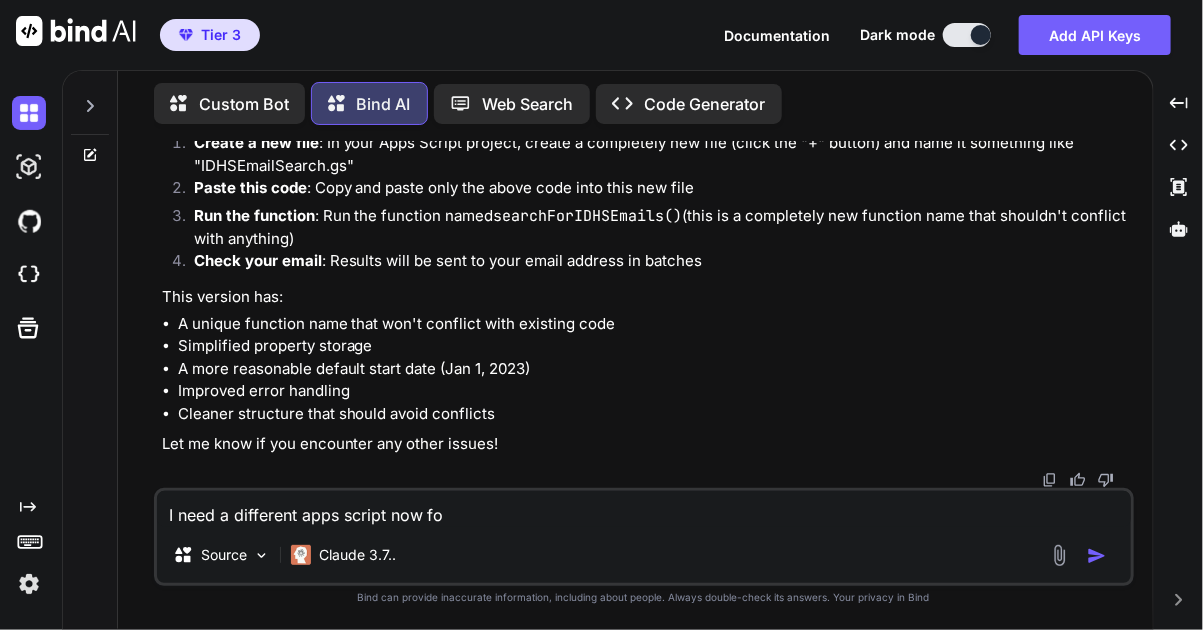 type on "I need a different apps script now for" 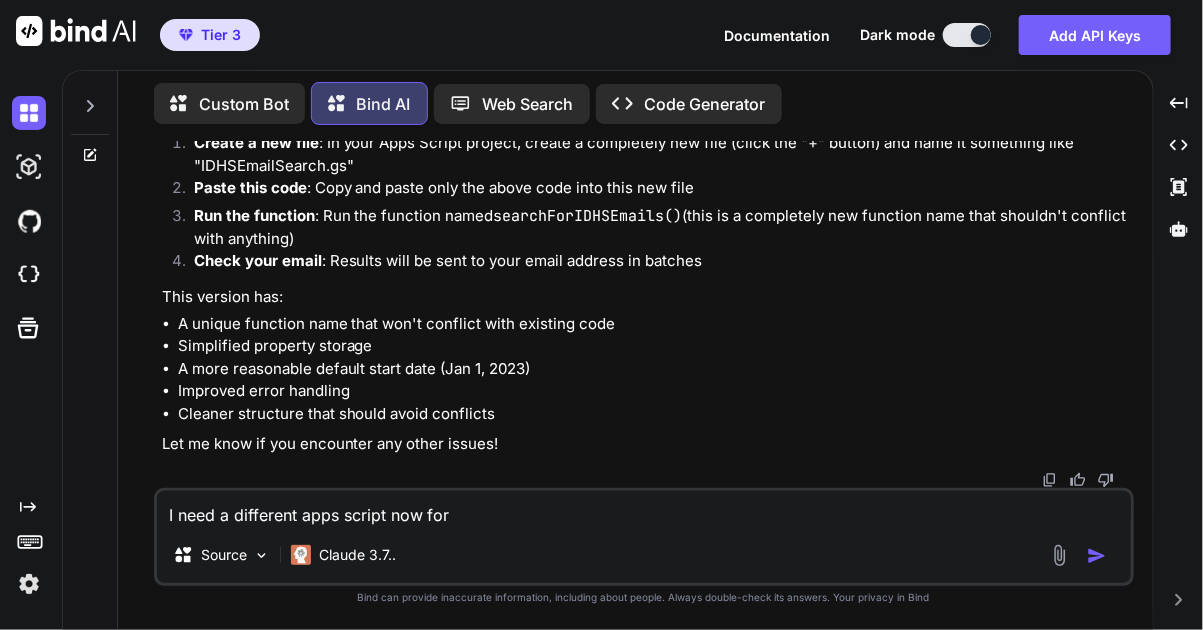 type on "I need a different apps script now for" 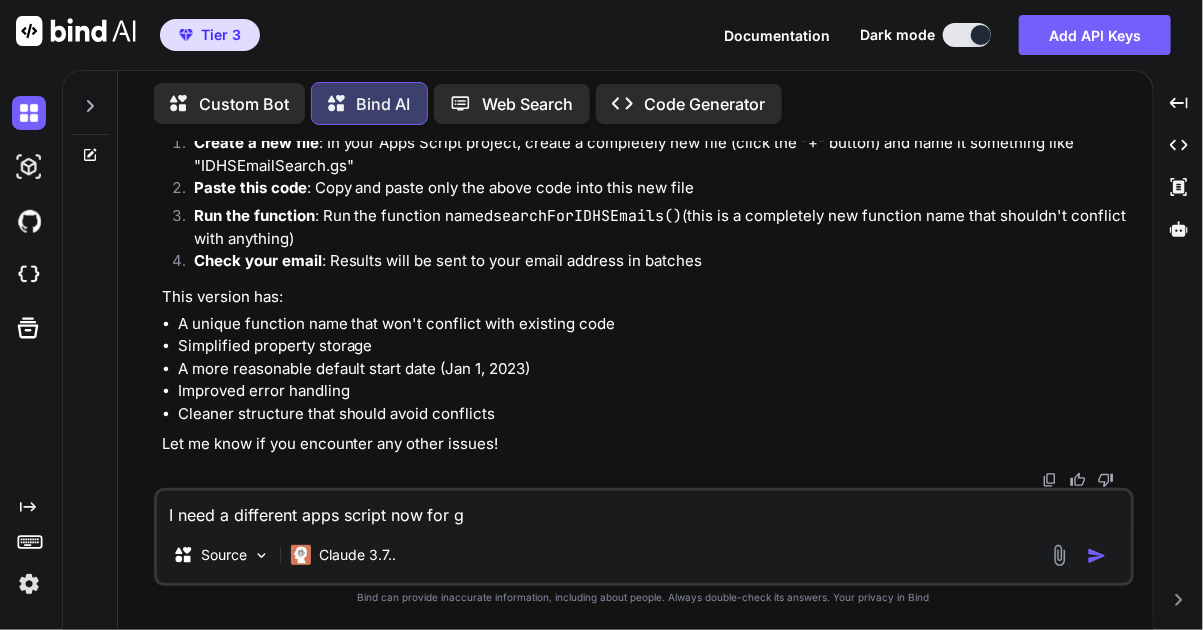type on "x" 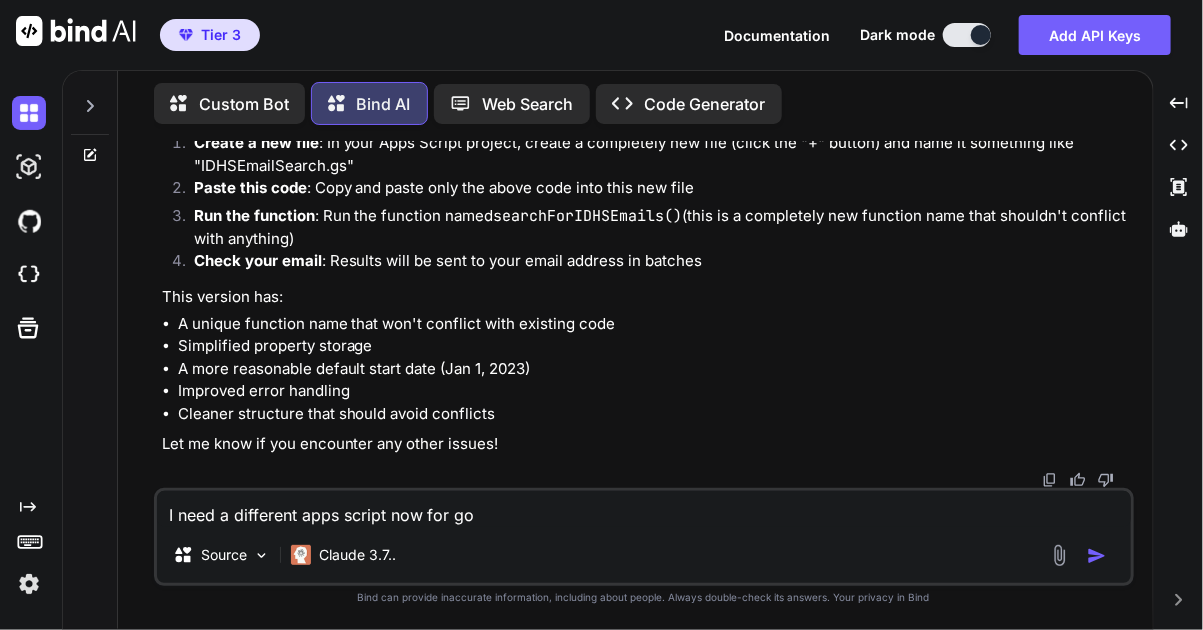 type on "I need a different apps script now for goo" 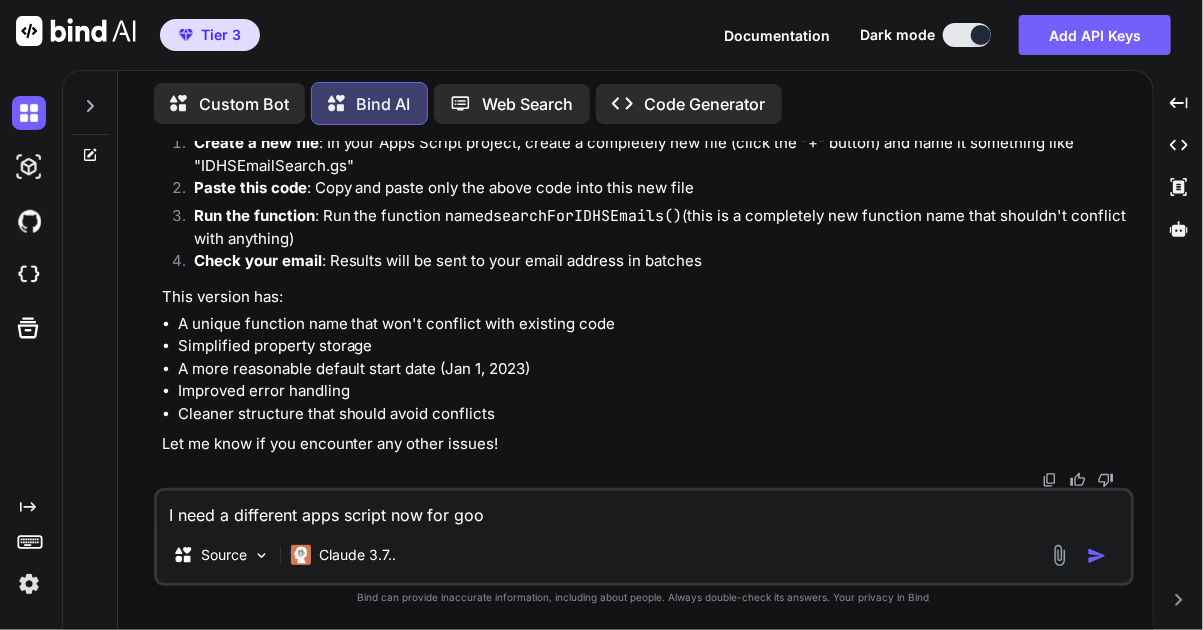 type on "I need a different apps script now for goog" 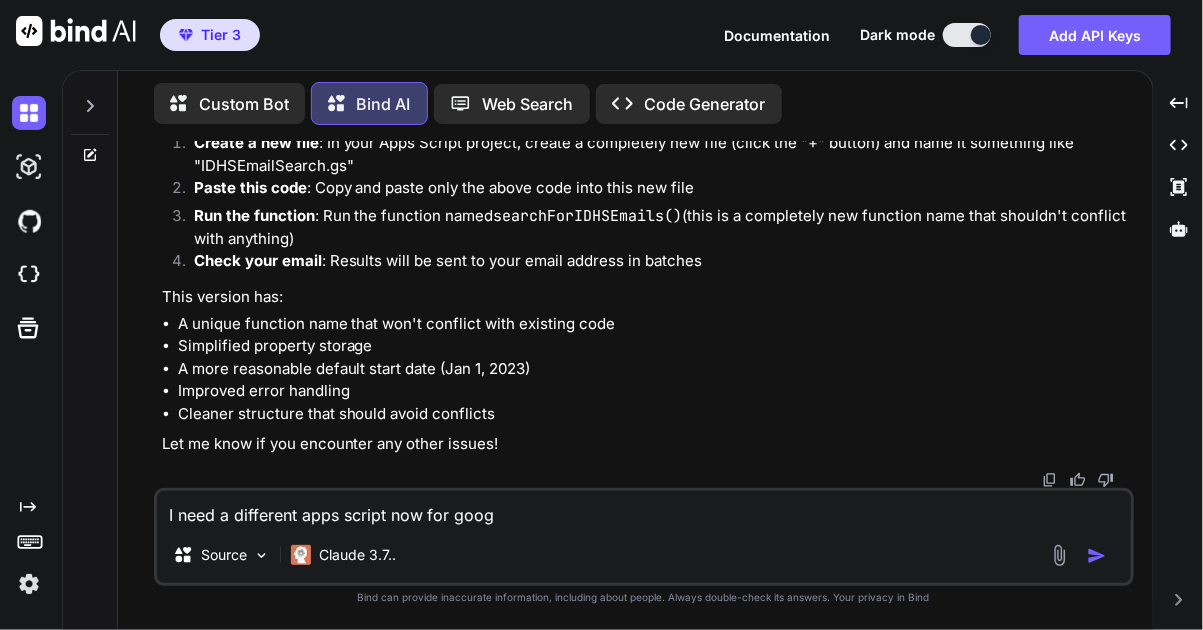 type on "I need a different apps script now for googl" 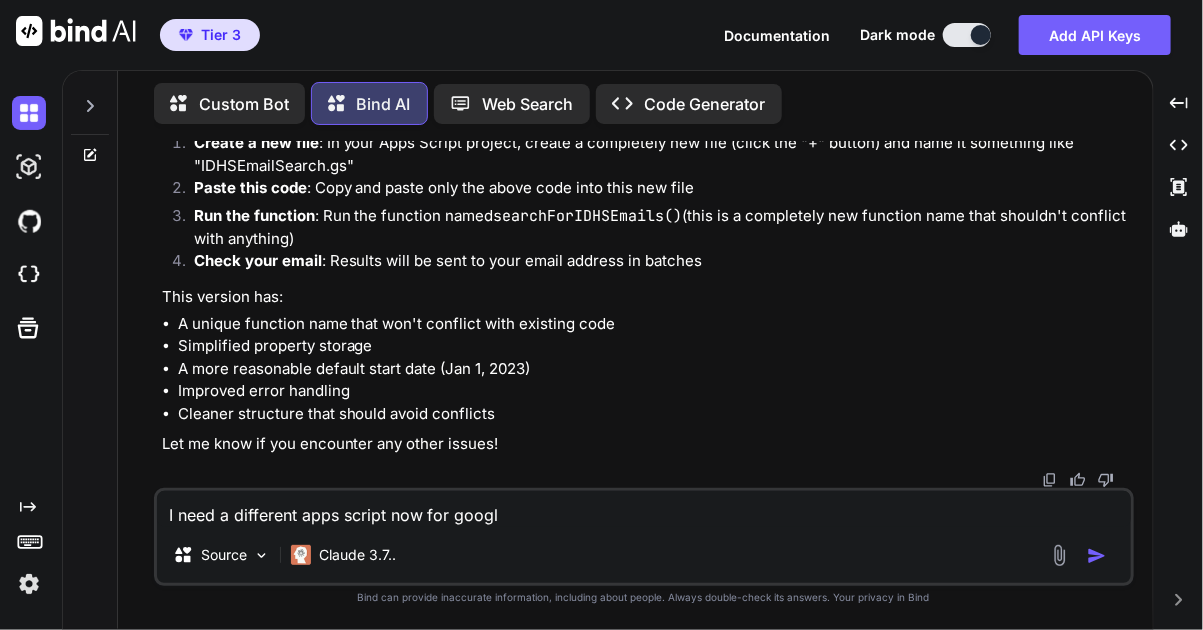 type on "I need a different apps script now for google" 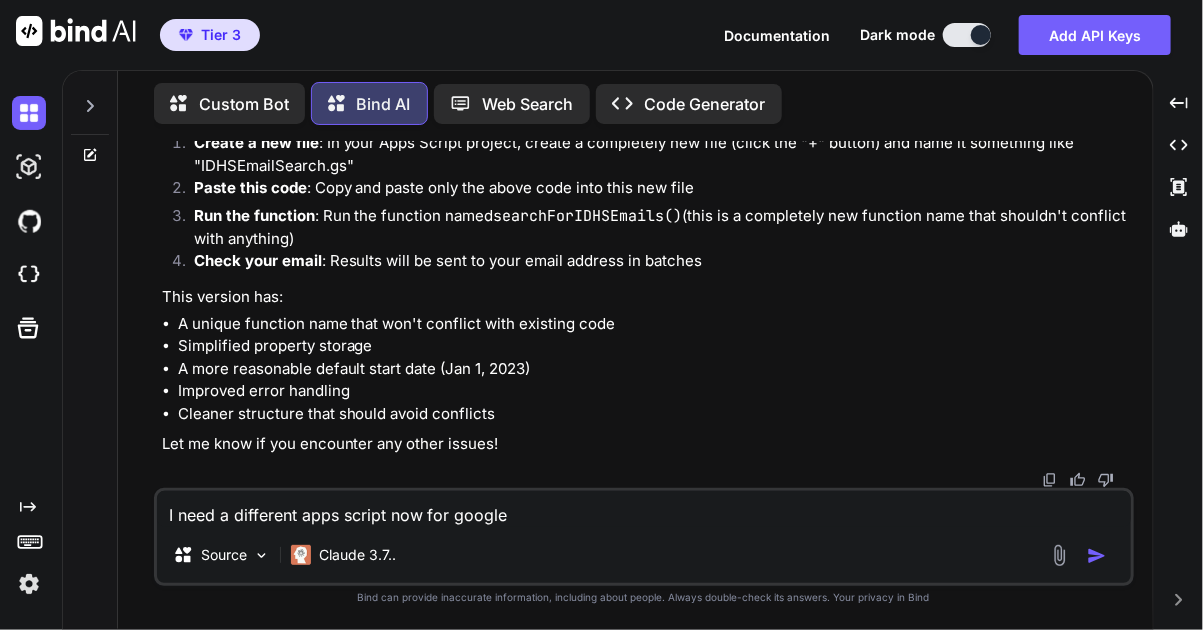 type on "I need a different apps script now for google" 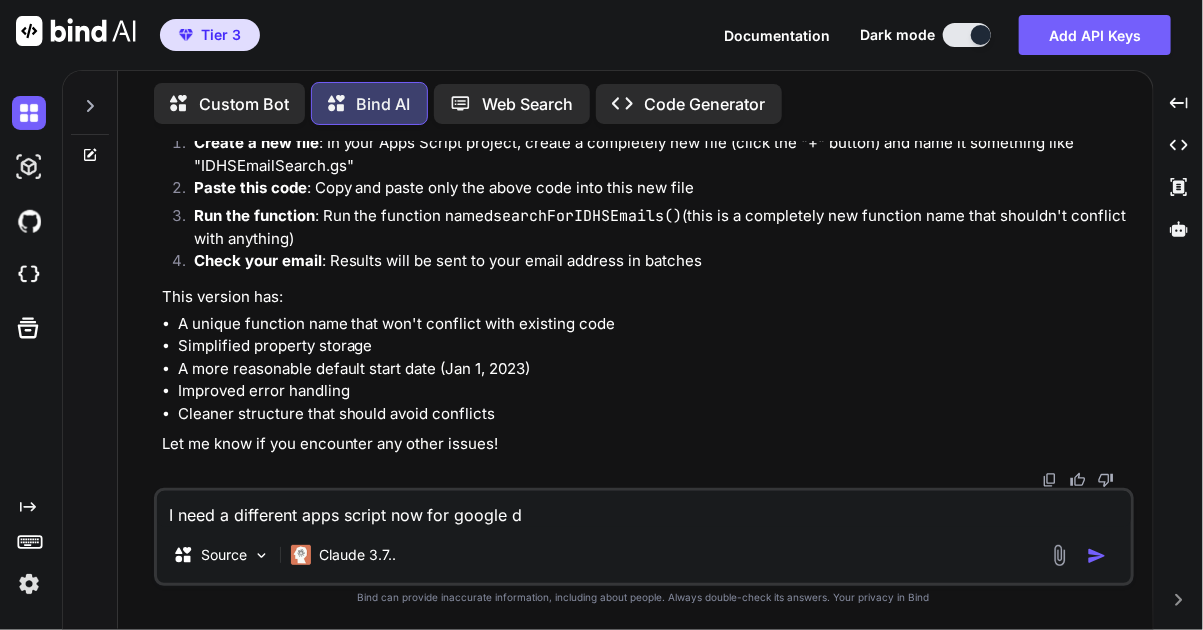 type on "I need a different apps script now for google dr" 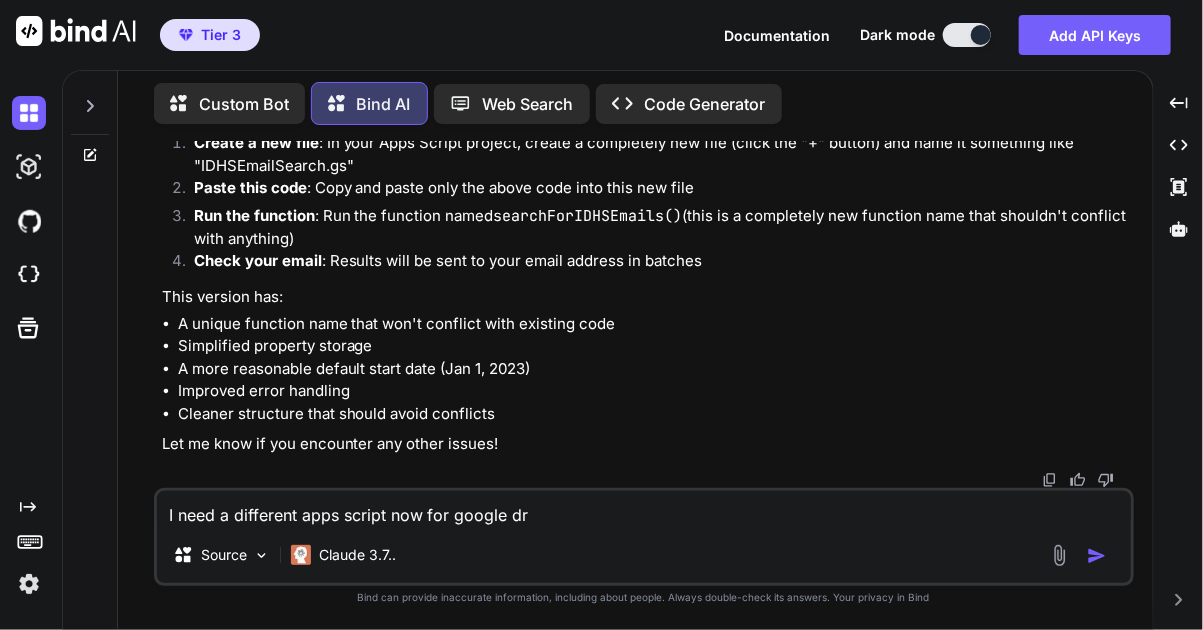 type on "I need a different apps script now for google dri" 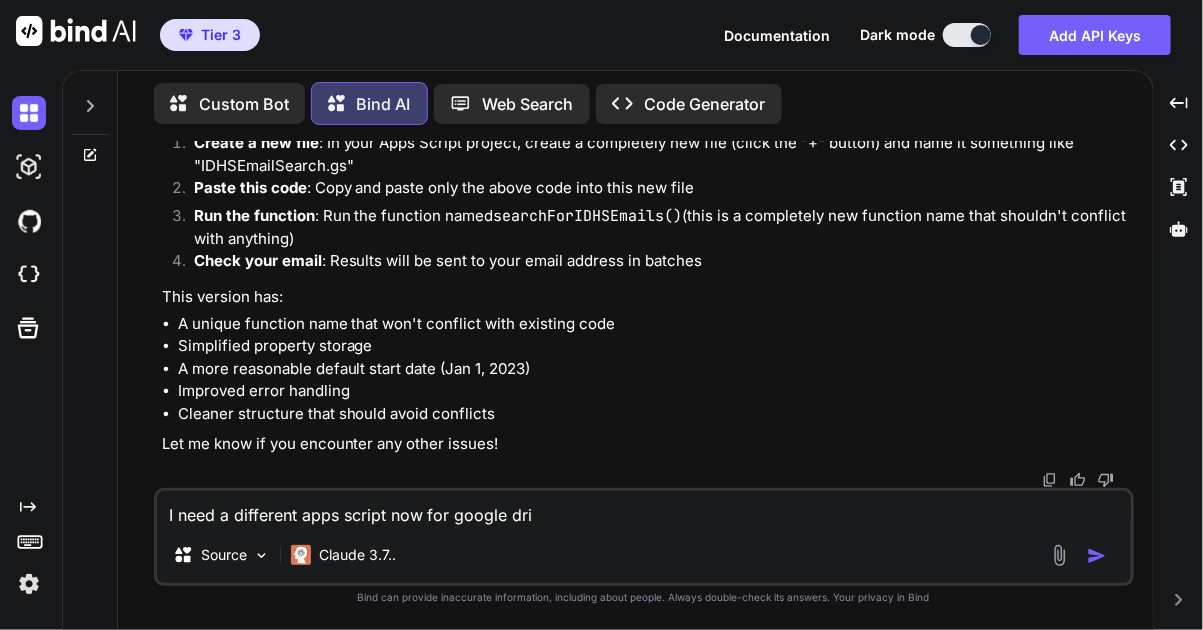 type on "I need a different apps script now for google drif" 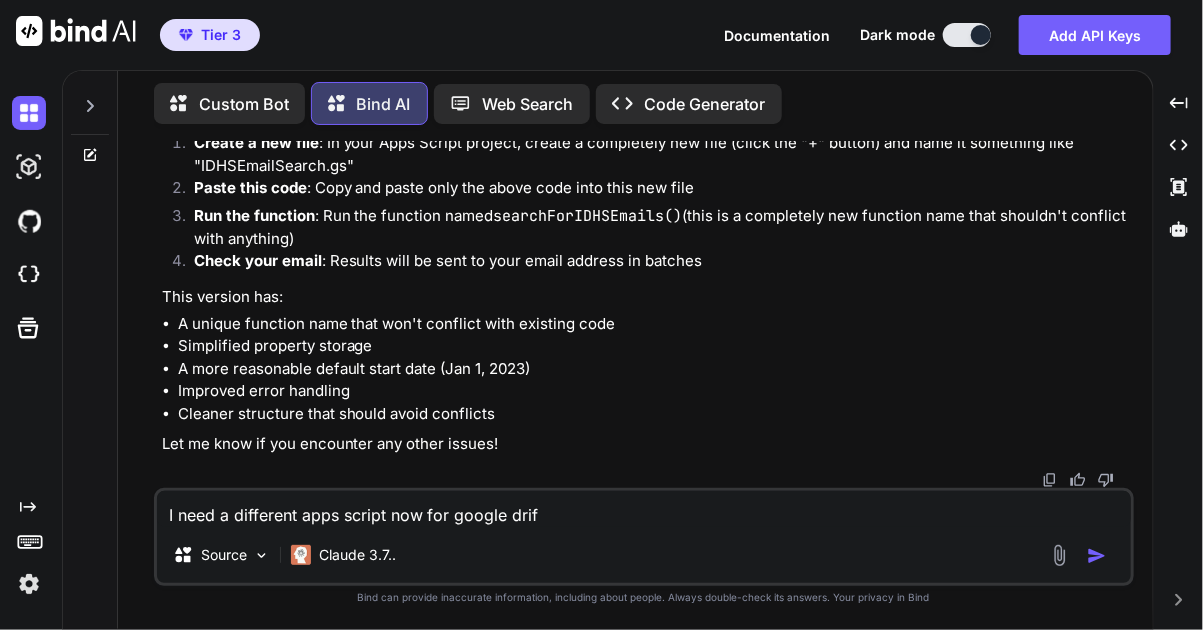 type on "I need a different apps script now for google drifv" 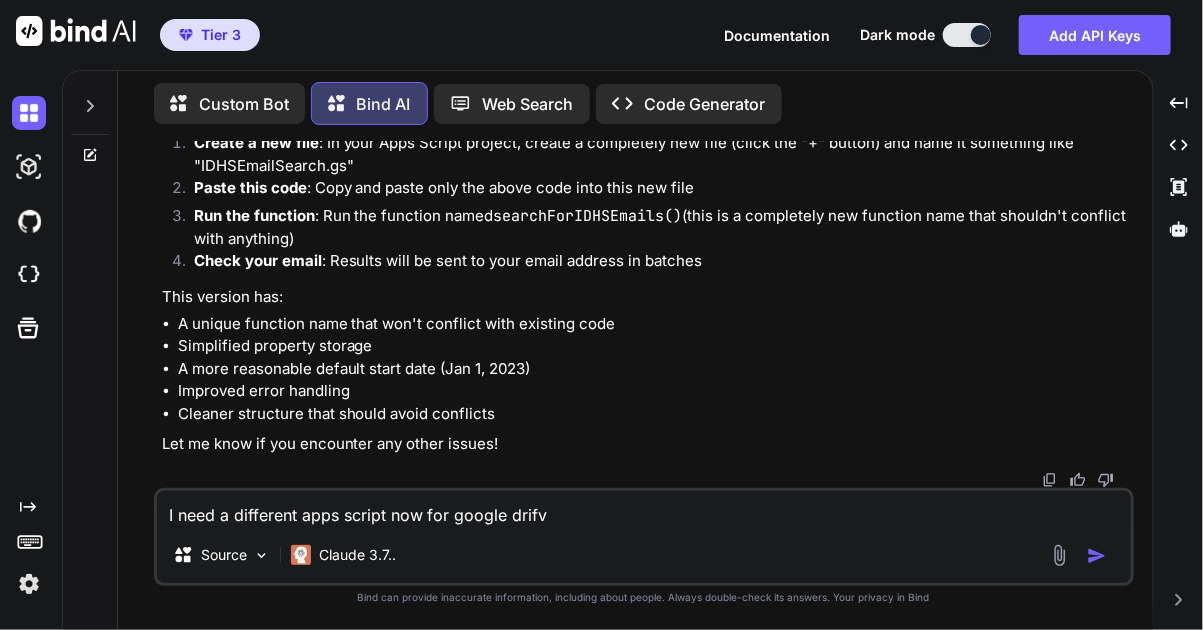 type on "I need a different apps script now for google drifve" 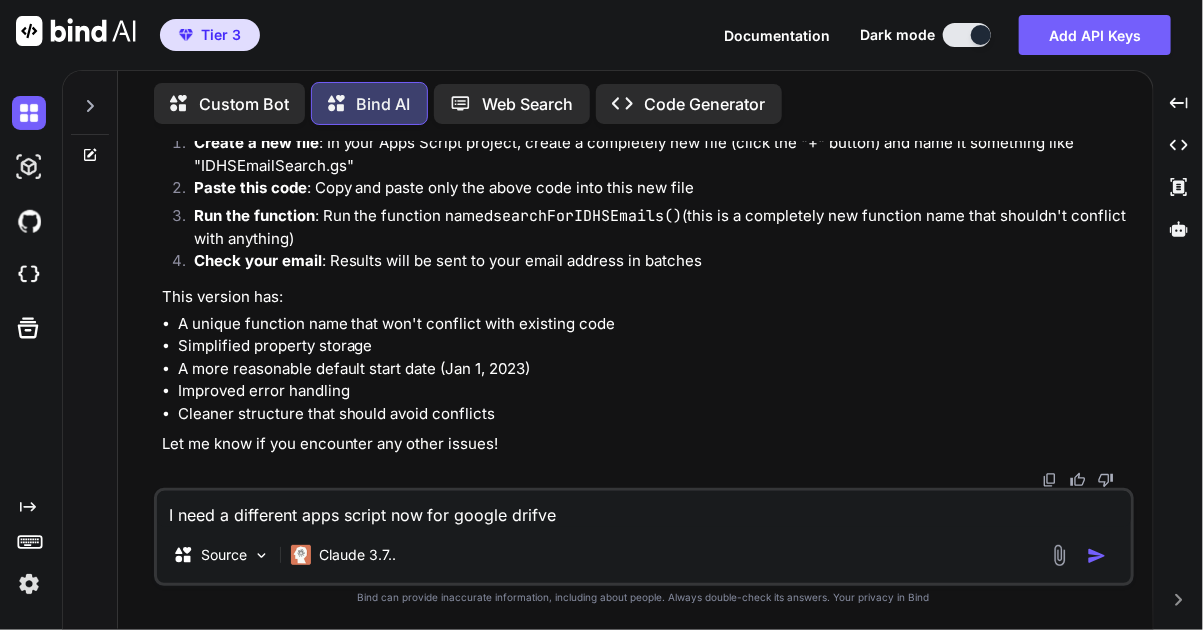 type on "x" 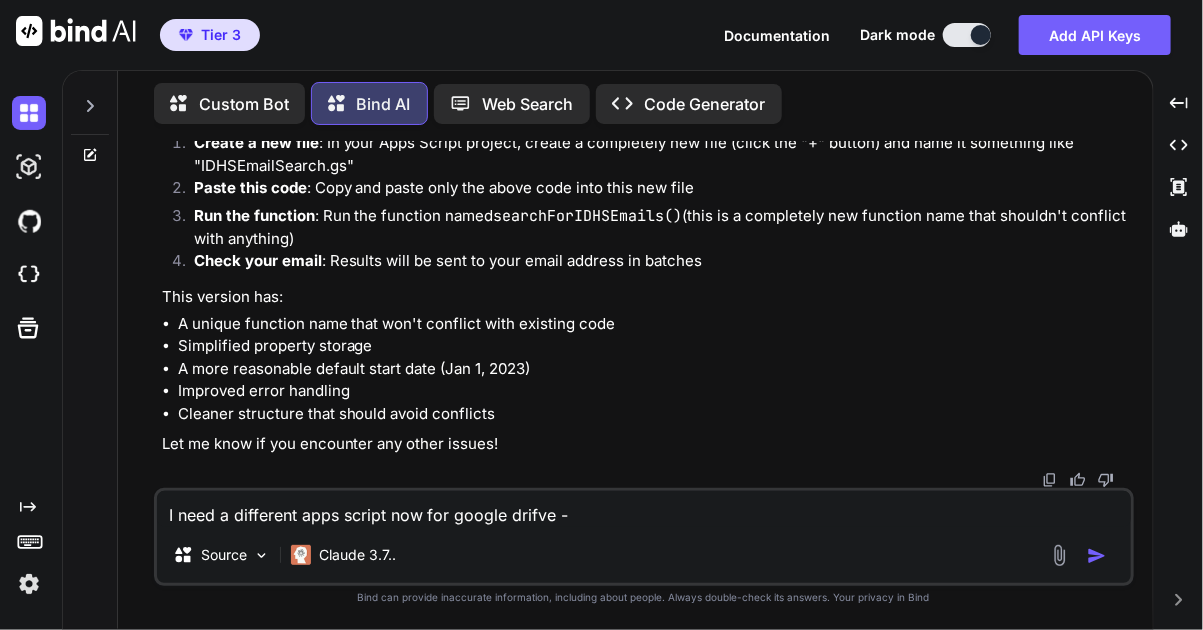 type on "I need a different apps script now for google drifve --" 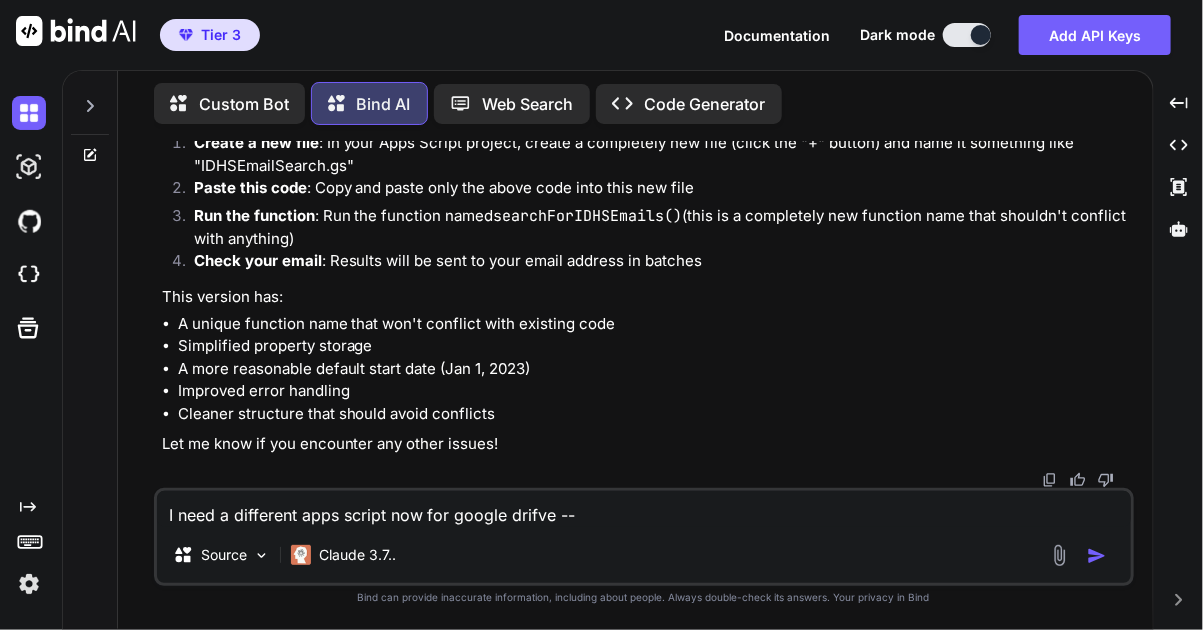 type on "I need a different apps script now for google drifve -" 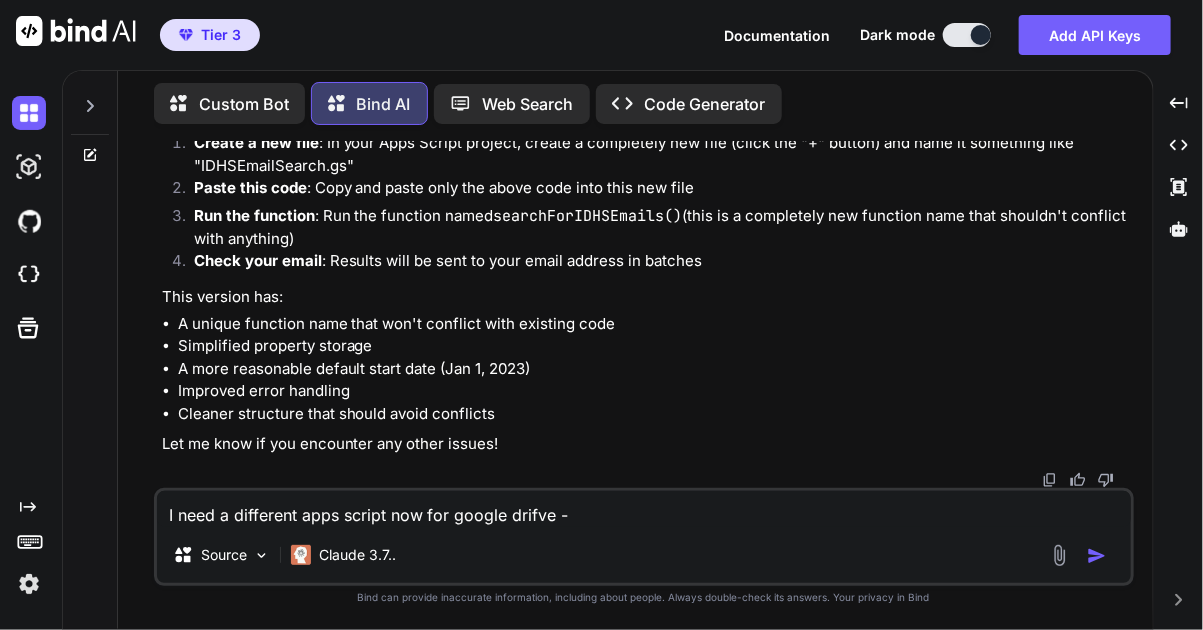 type on "I need a different apps script now for google drifve" 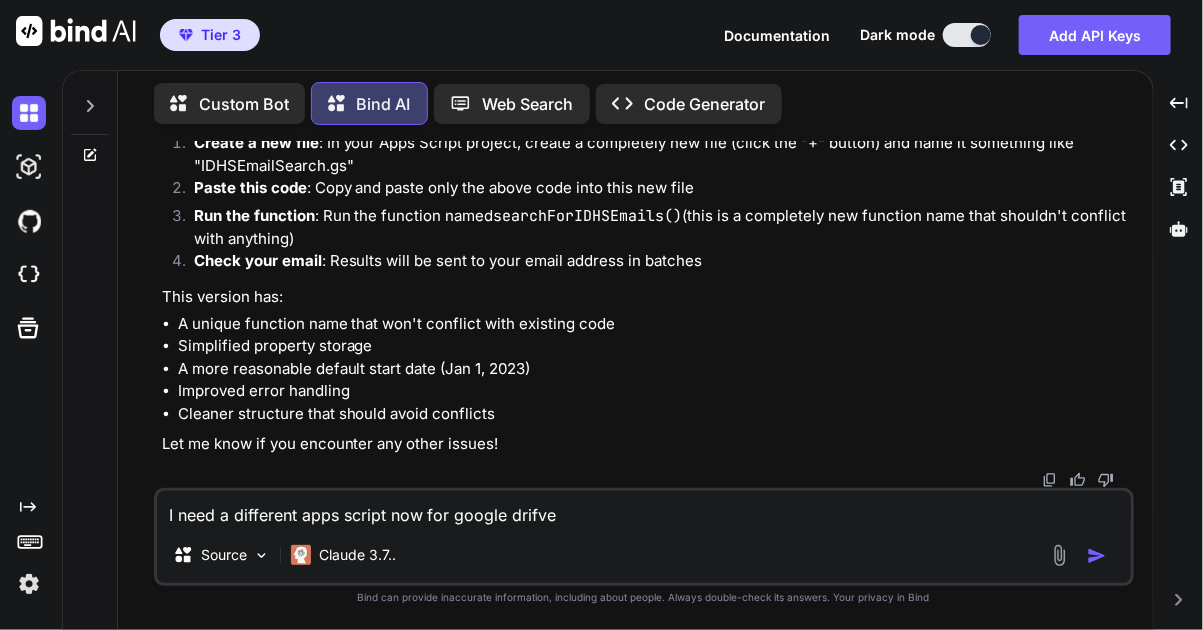 type on "I need a different apps script now for google drifve" 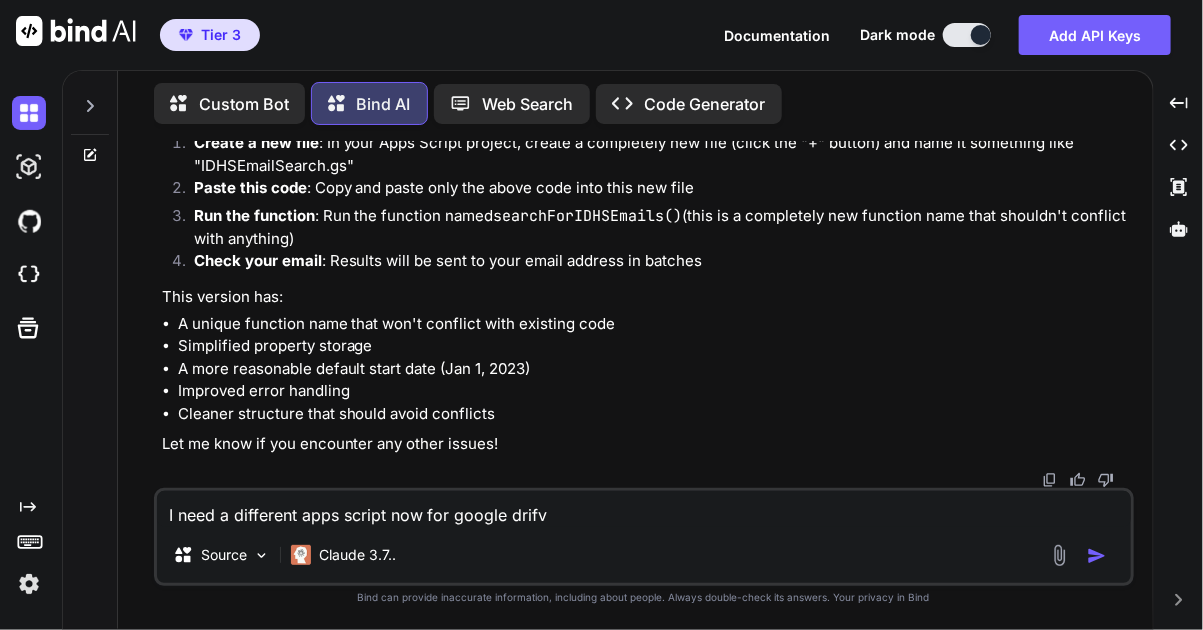 type on "I need a different apps script now for google drif" 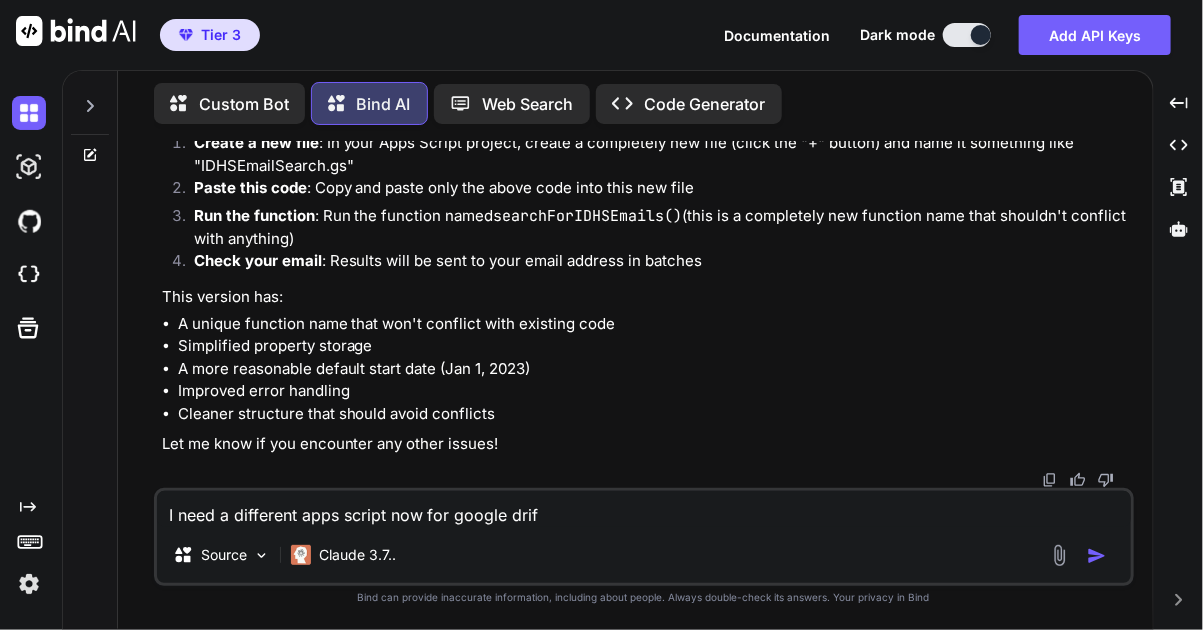 type on "I need a different apps script now for google dri" 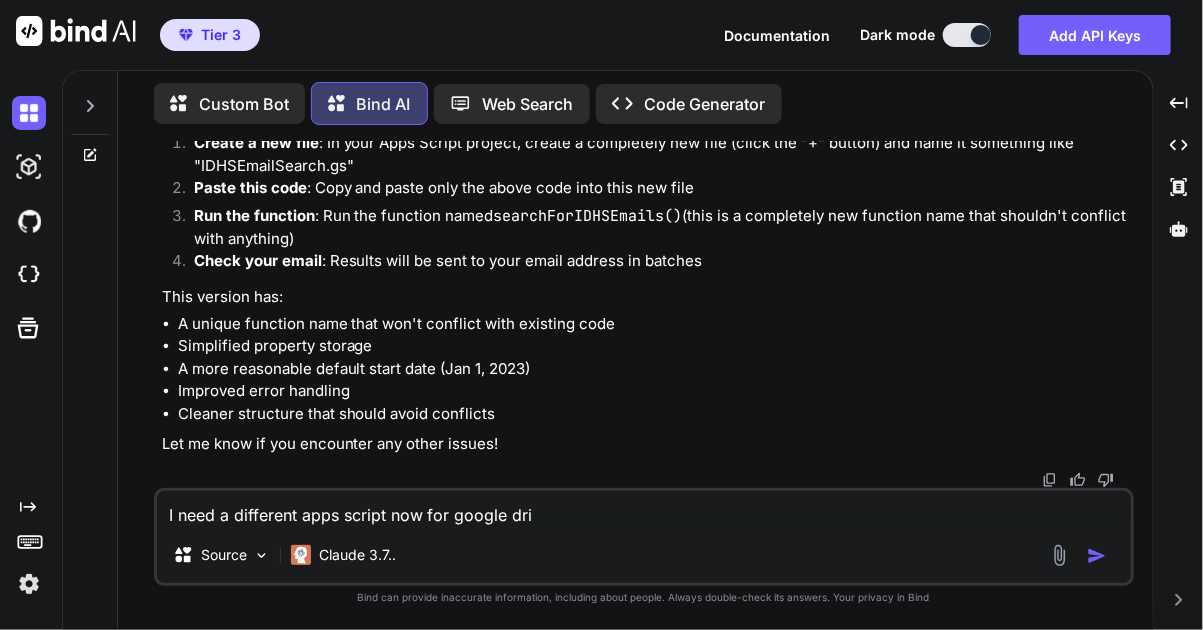 type on "I need a different apps script now for google driv" 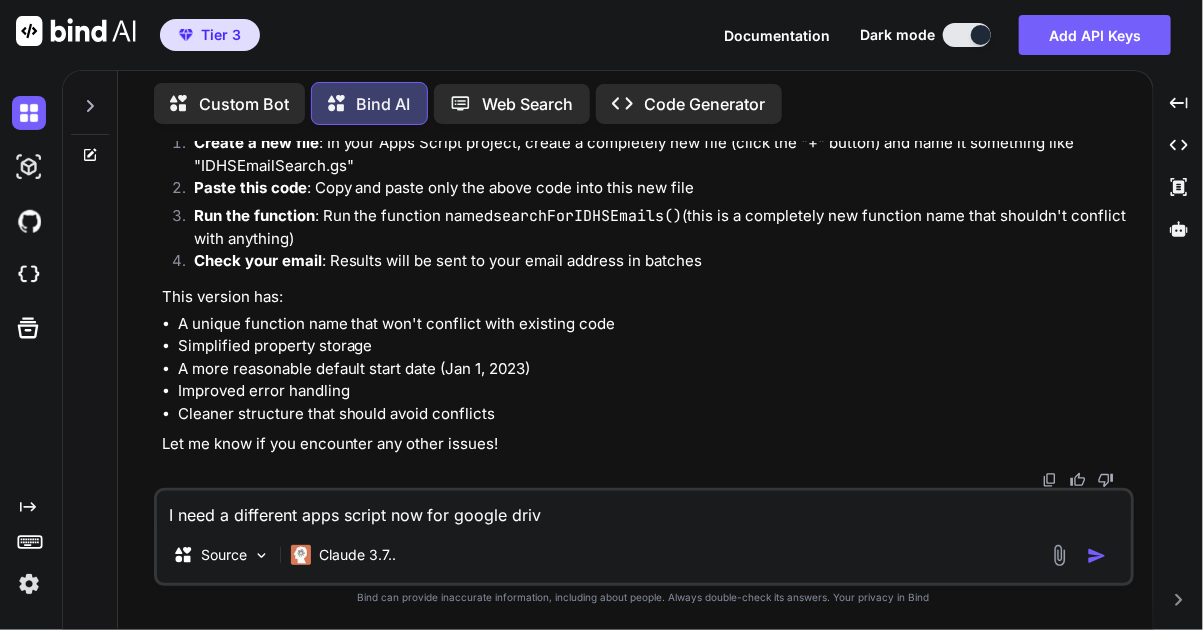 type on "I need a different apps script now for google drive" 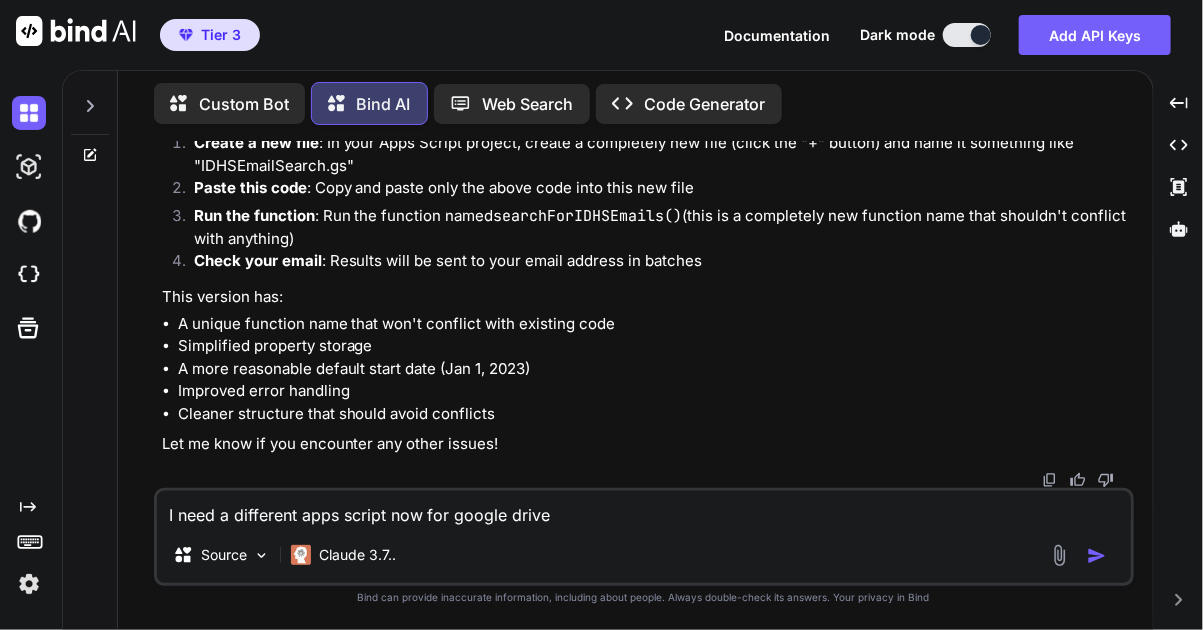 type on "I need a different apps script now for google drive" 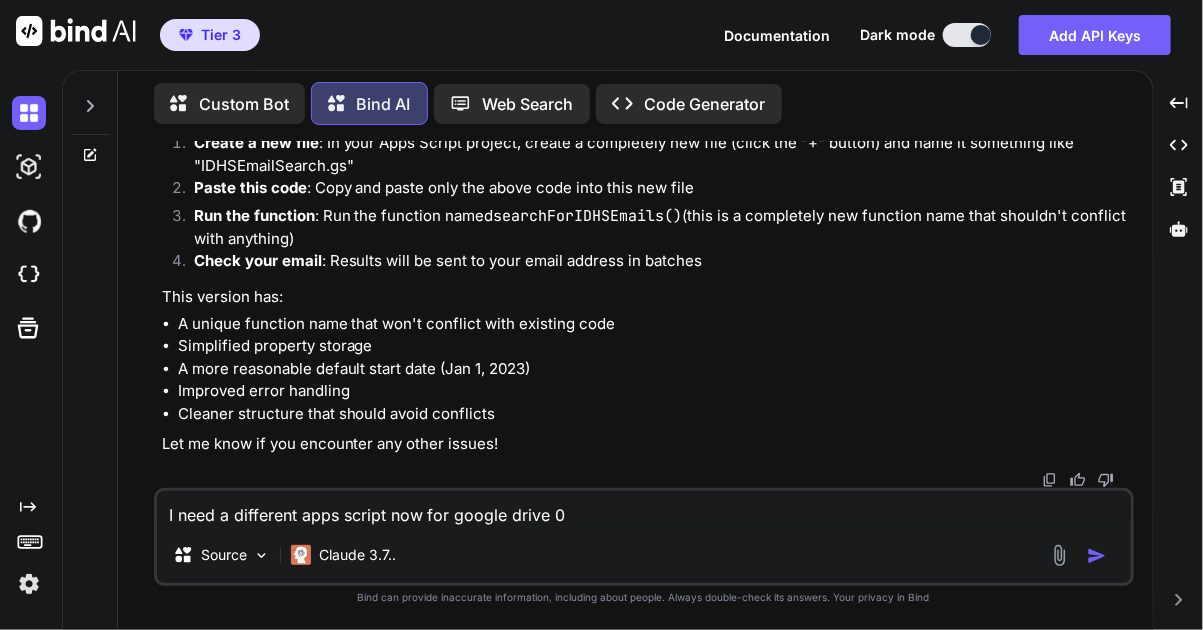type on "I need a different apps script now for google drive 00" 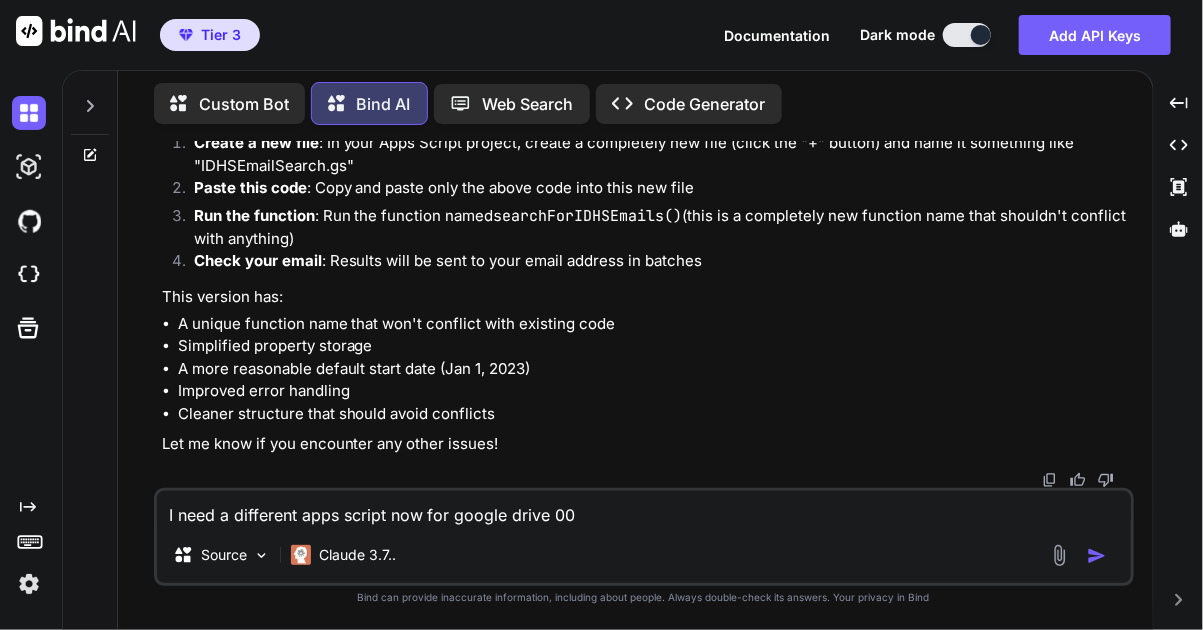 type on "I need a different apps script now for google drive 00" 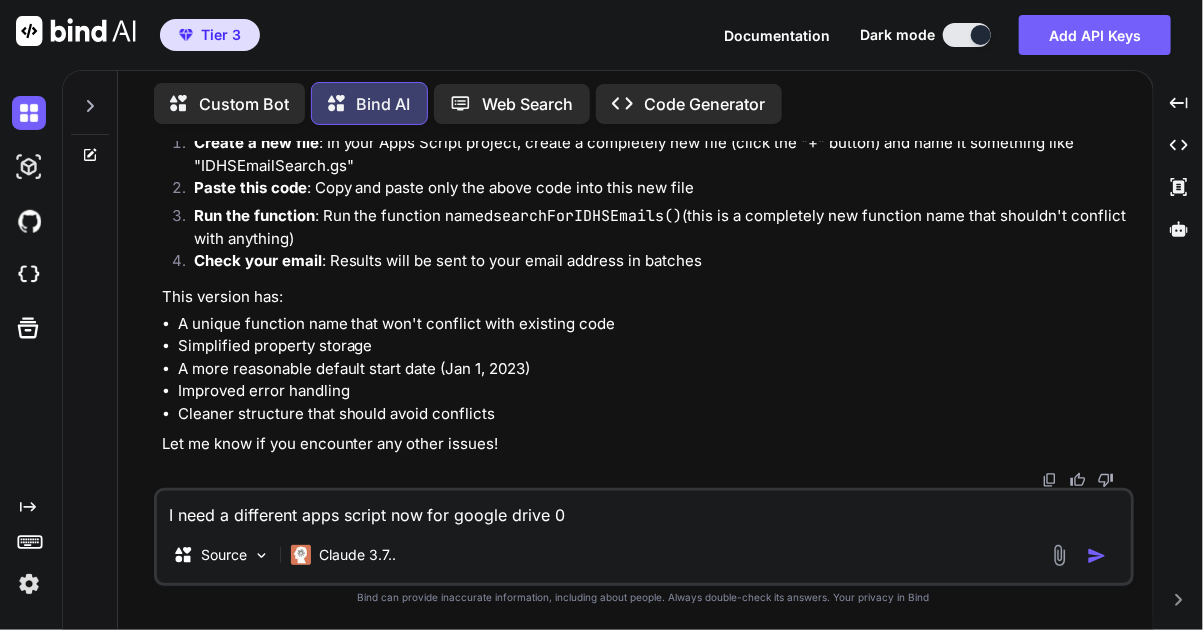 type on "I need a different apps script now for google drive" 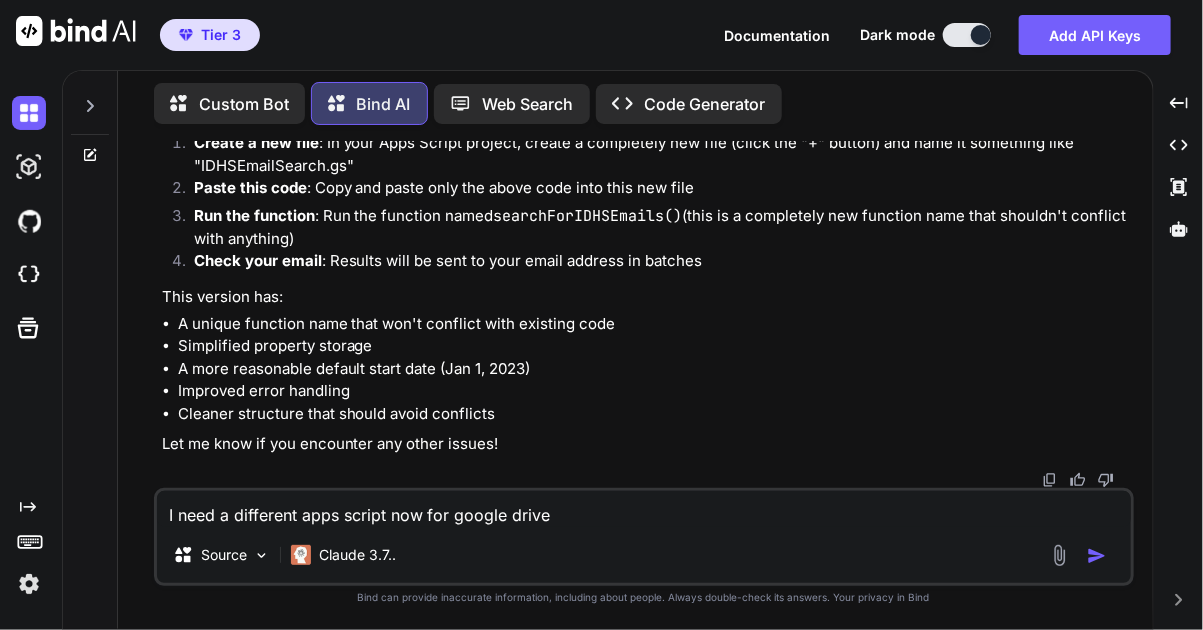 type on "I need a different apps script now for google drive -" 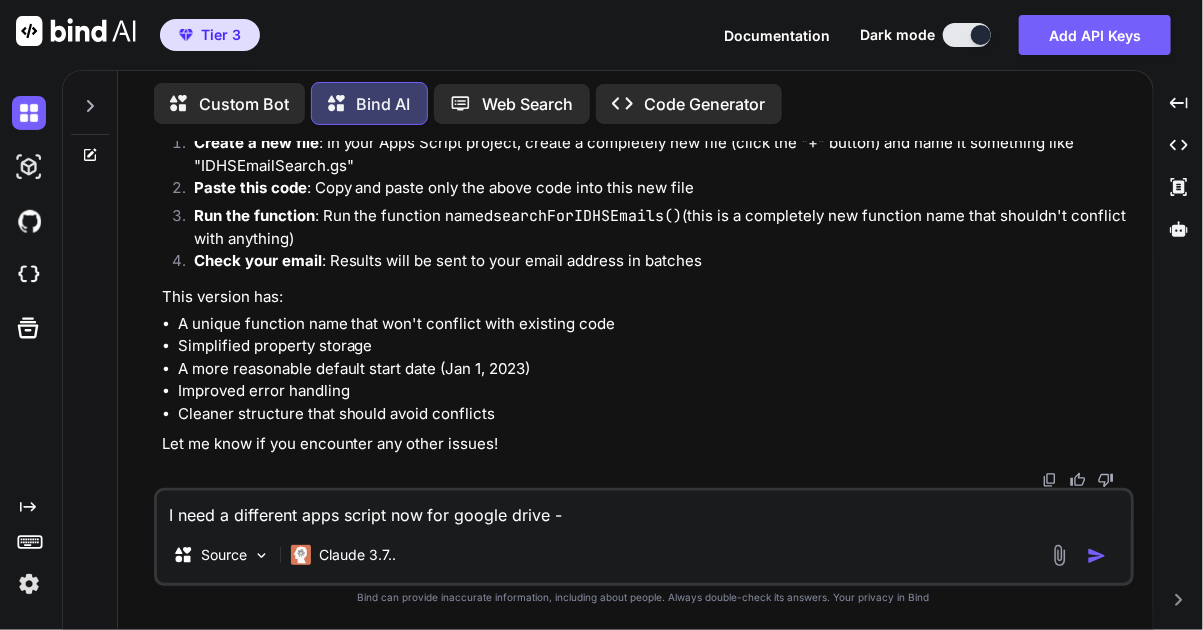 type on "I need a different apps script now for google drive -" 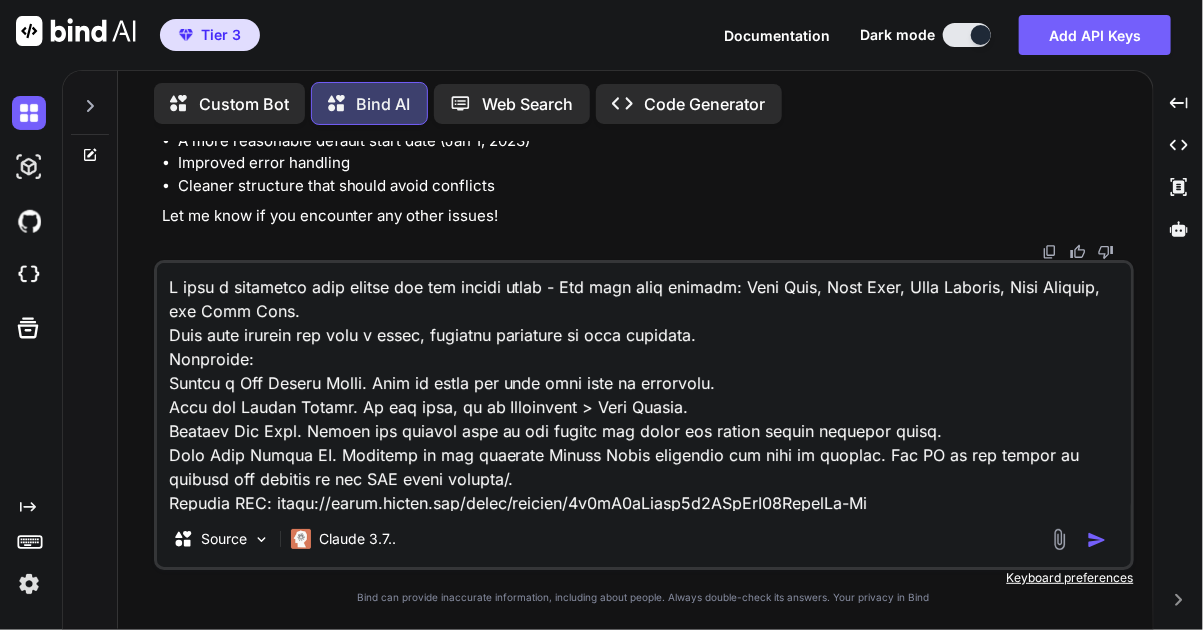 scroll, scrollTop: 146, scrollLeft: 0, axis: vertical 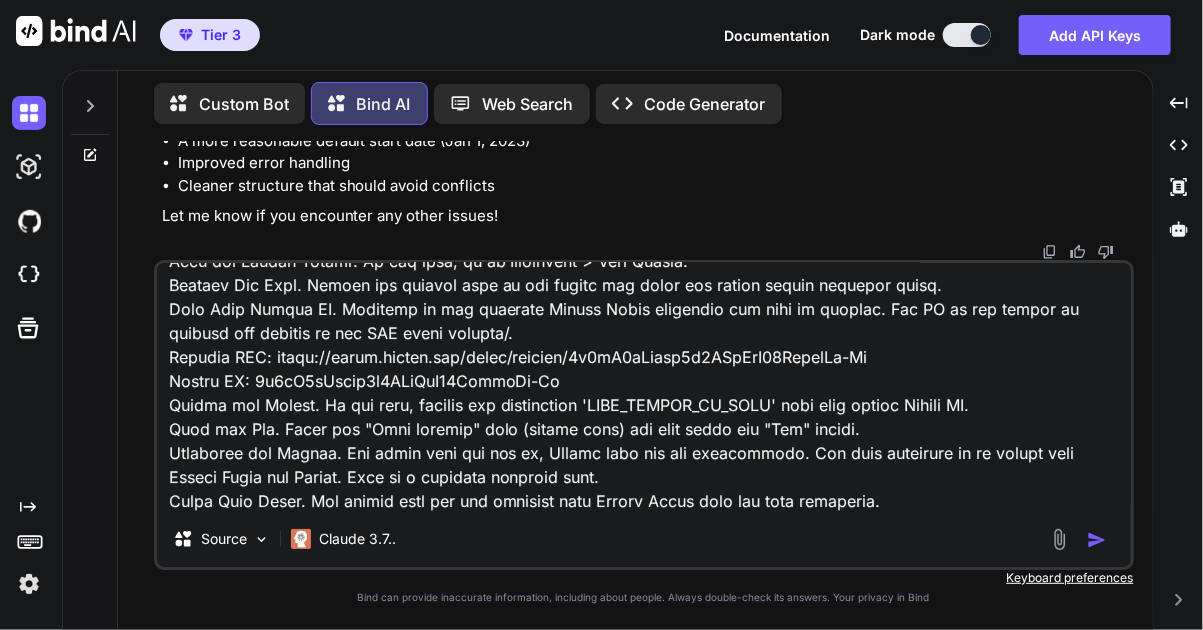 type on "The list will include: File Name, Full Path, Date Created, Last Updated, and File Type.
This will provide you with a clean, sortable inventory of your evidence.
Procedure:
Create a New Google Sheet. This is where the file list will be generated.
Open the Script Editor. In the menu, go to Extensions > Apps Script.
Replace All Code. Delete any default code in the editor and paste the entire script provided below.
Find Your Folder ID. Navigate to the specific Google Drive subfolder you want to catalog. The ID is the string of letters and numbers in the URL after folders/.
Example URL: https://drive.google.com/drive/folders/[FOLDER_ID]
Folder ID: [FOLDER_ID]
Update the Script. In the code, replace the placeholder 'YOUR_FOLDER_ID_HERE' with your actual Folder ID.
Save and Run. Click the "Save project" icon (floppy disk) and then click the "Run" button.
Authorize the Script. The first time you run it, Google will as..." 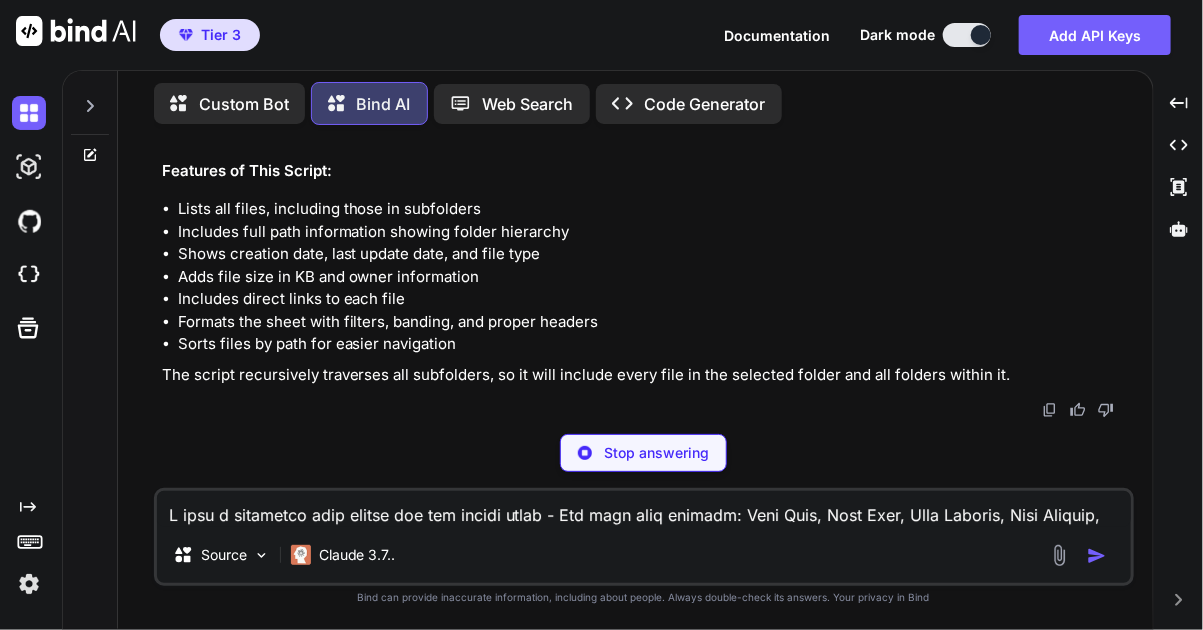 scroll, scrollTop: 33500, scrollLeft: 0, axis: vertical 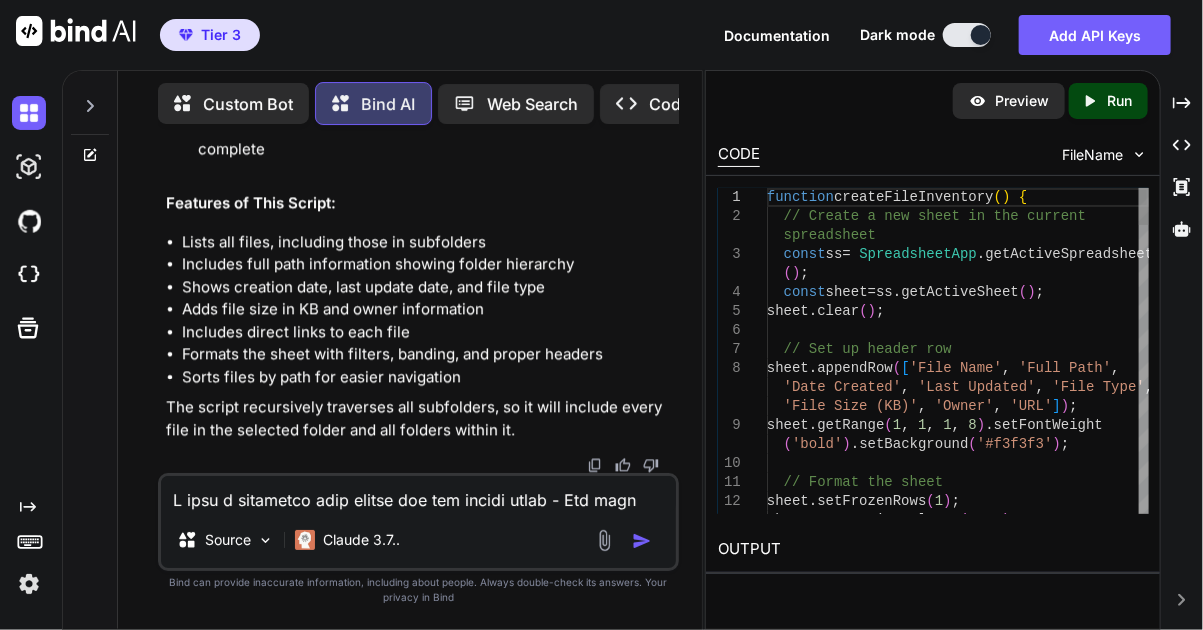 type on "x" 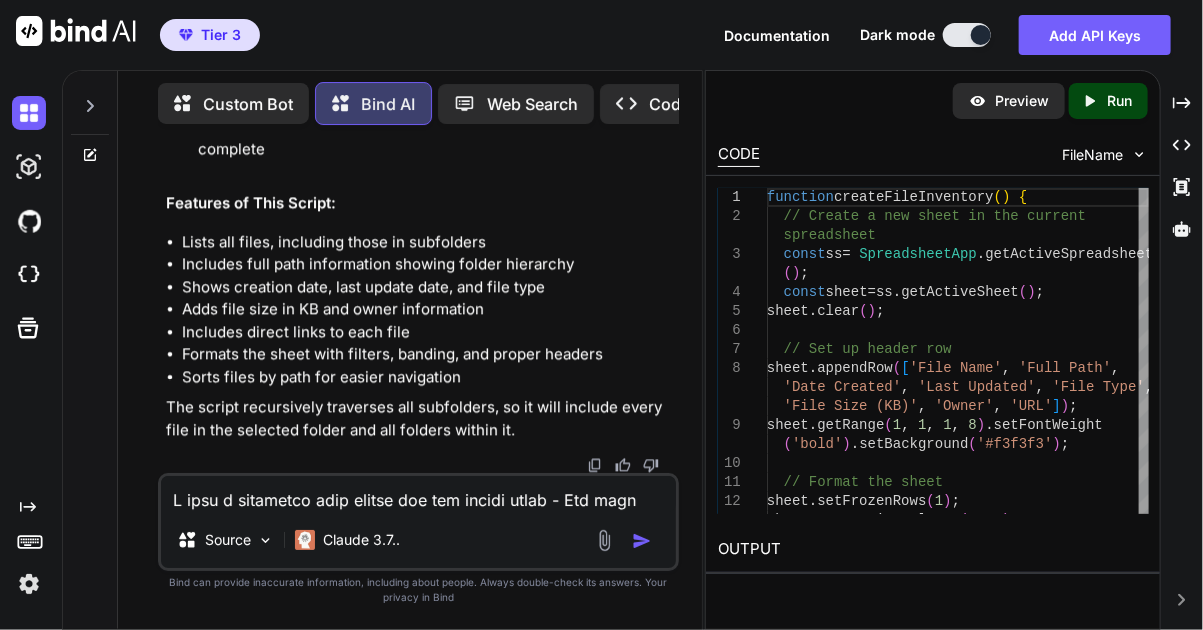scroll, scrollTop: 30569, scrollLeft: 0, axis: vertical 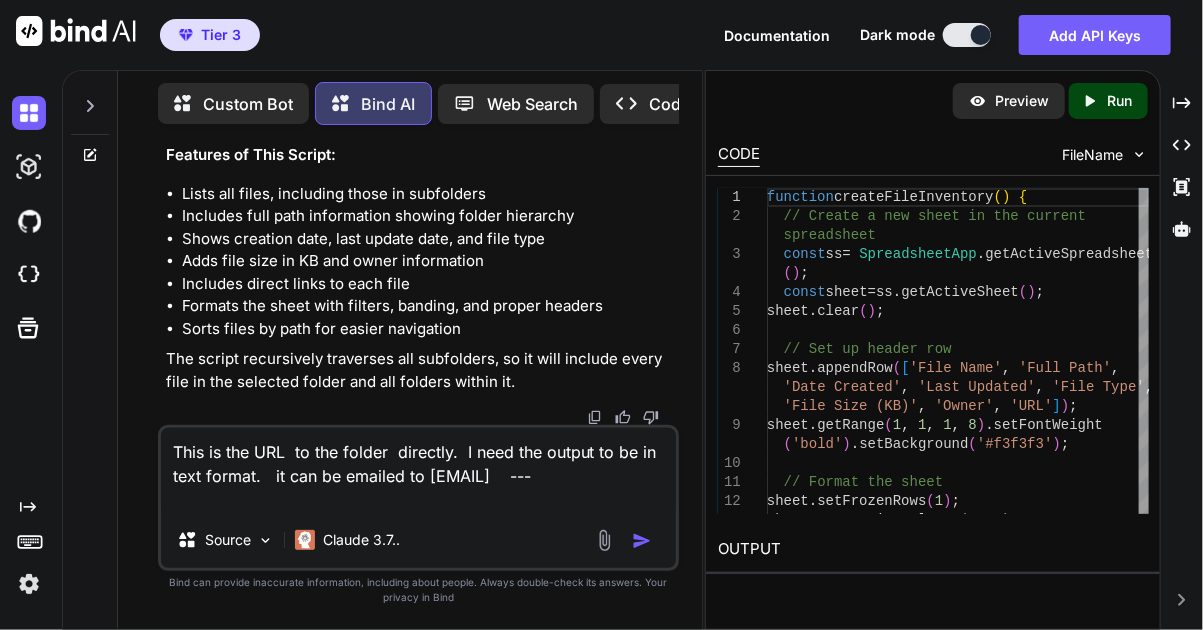 paste on "oogle.com/drive/folders/1w0jU3hHtghn2q2KFdOcC24HfidlTl-Dm" 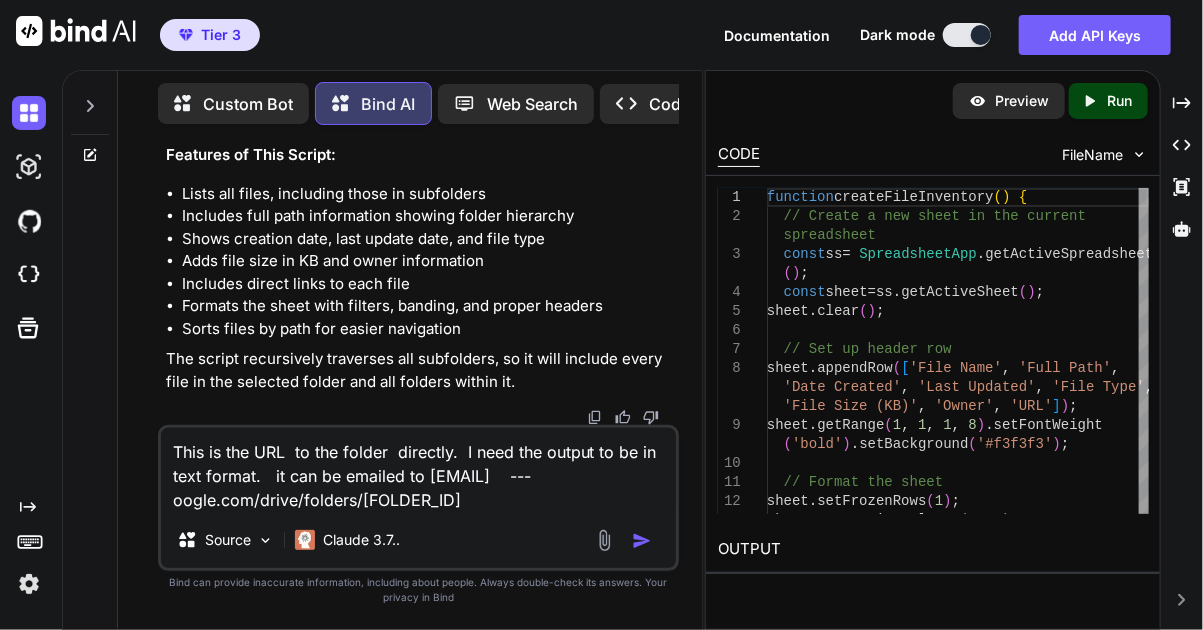 scroll, scrollTop: 22, scrollLeft: 0, axis: vertical 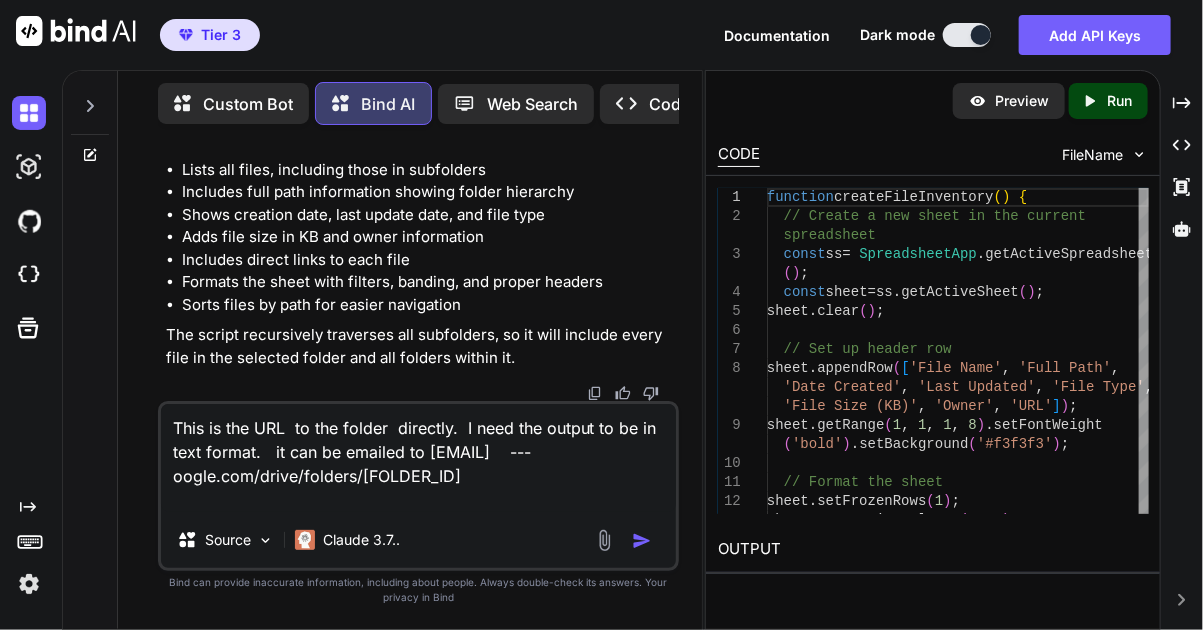 drag, startPoint x: 260, startPoint y: 471, endPoint x: 255, endPoint y: 496, distance: 25.495098 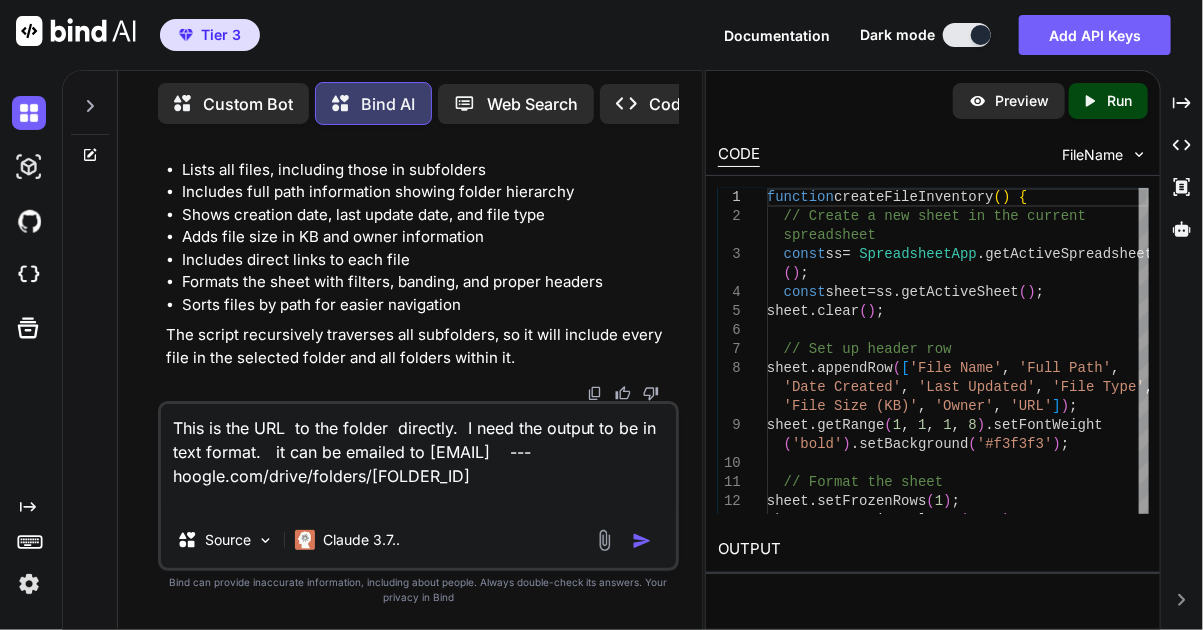 scroll, scrollTop: 0, scrollLeft: 0, axis: both 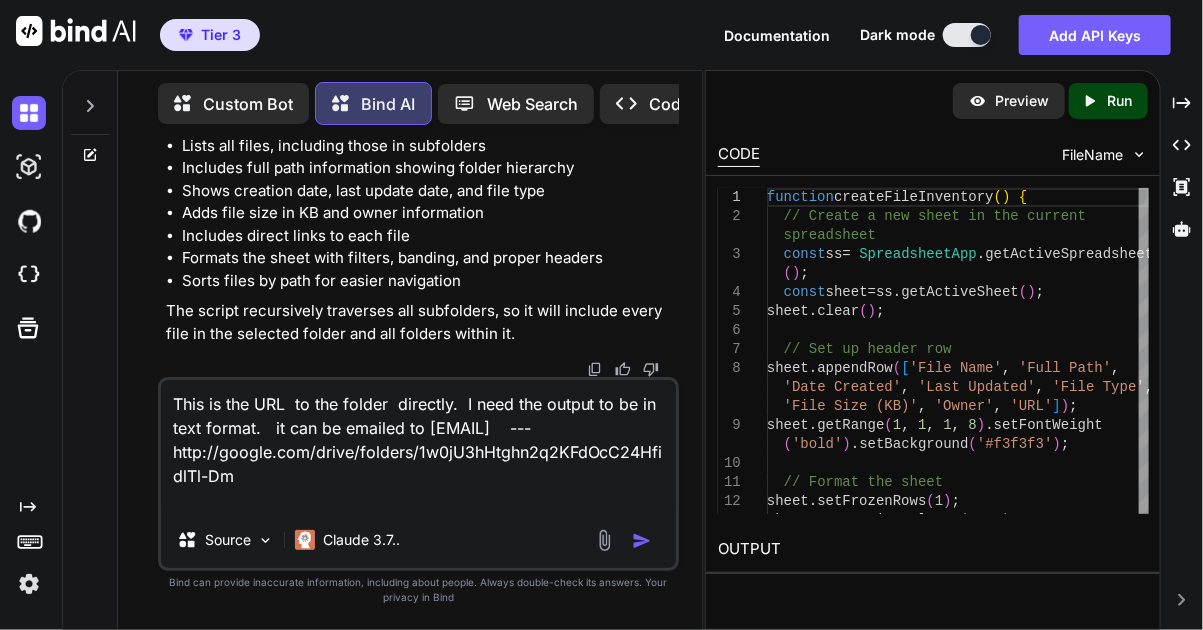 type on "This is the URL  to the folder  directly.  I need the output to be in text format.   it can be emailed to [EMAIL]    --- http://google.com/drive/folders/1w0jU3hHtghn2q2KFdOcC24HfidlTl-Dm" 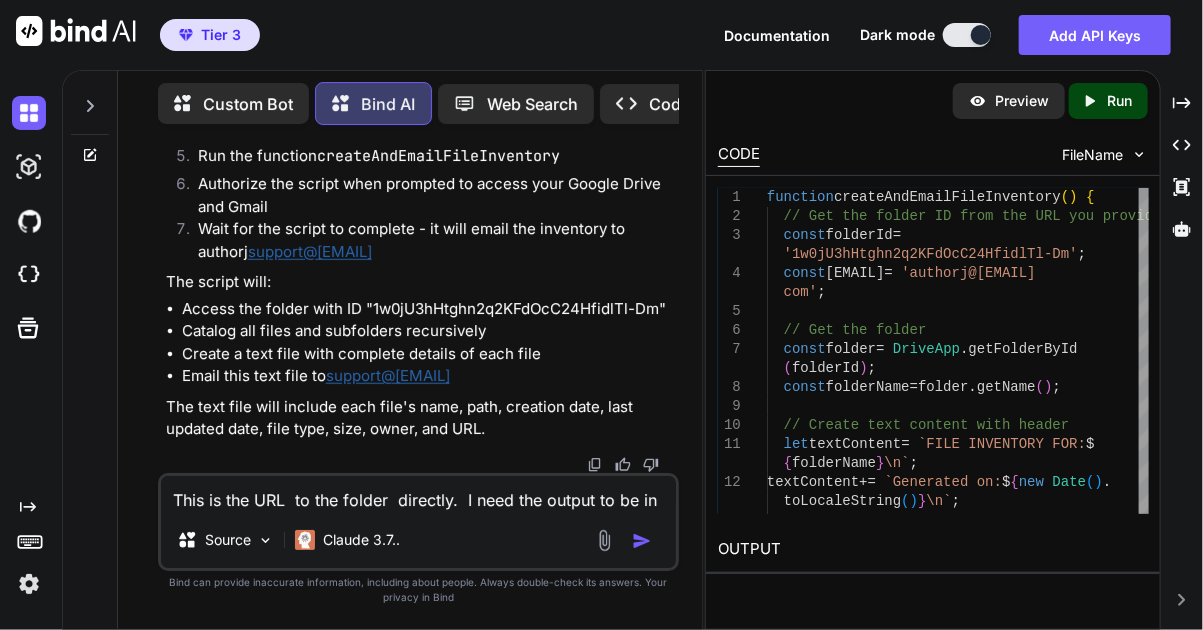 scroll, scrollTop: 34438, scrollLeft: 0, axis: vertical 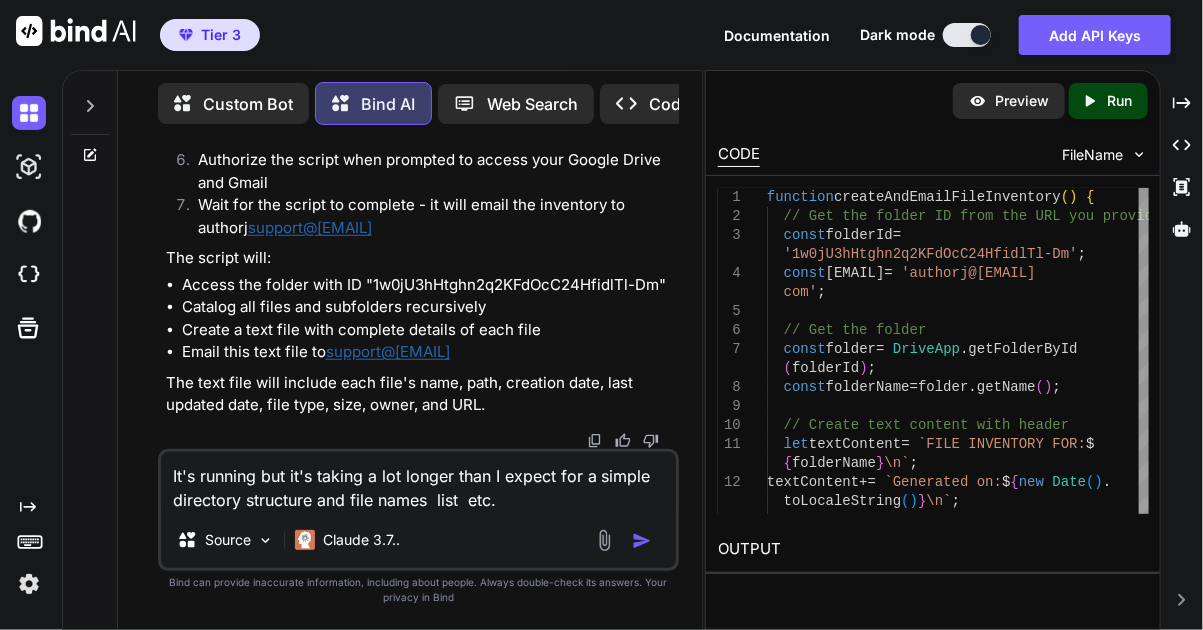 type on "It's running but it's taking a lot longer than I expect for a simple directory structure and file names  list  etc." 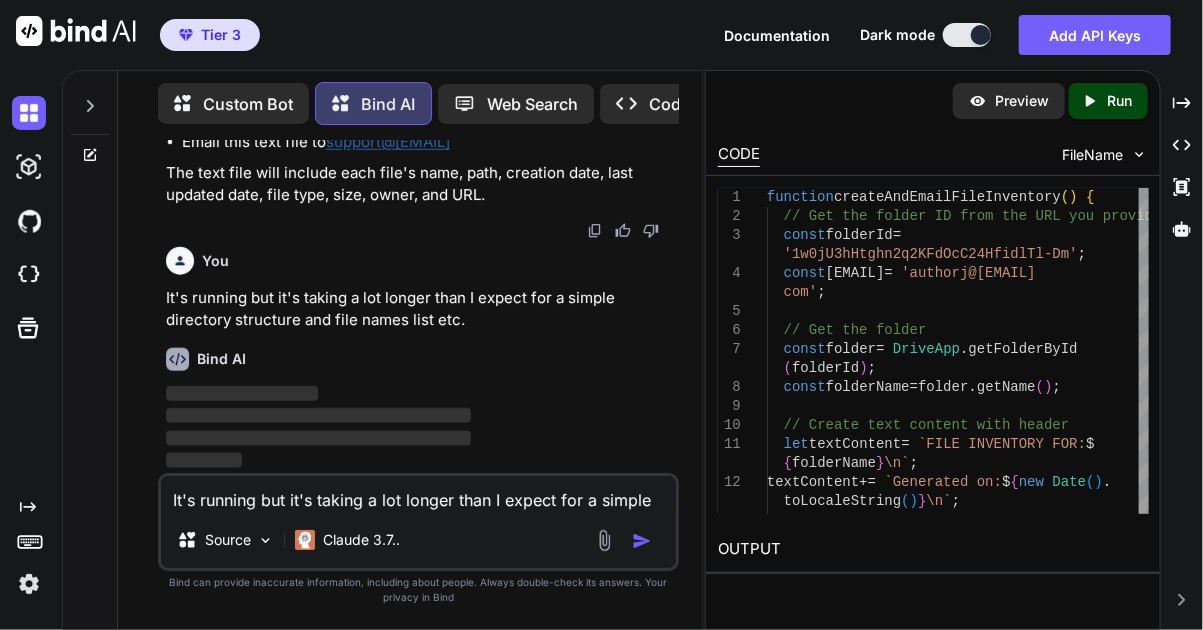 type 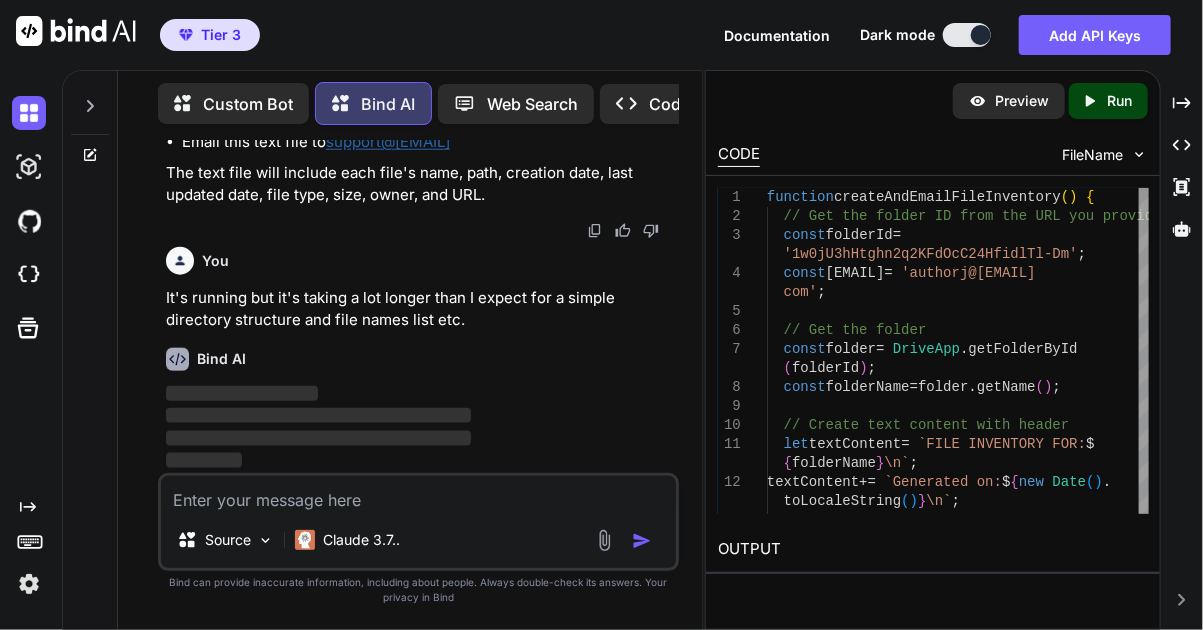 scroll, scrollTop: 37326, scrollLeft: 0, axis: vertical 